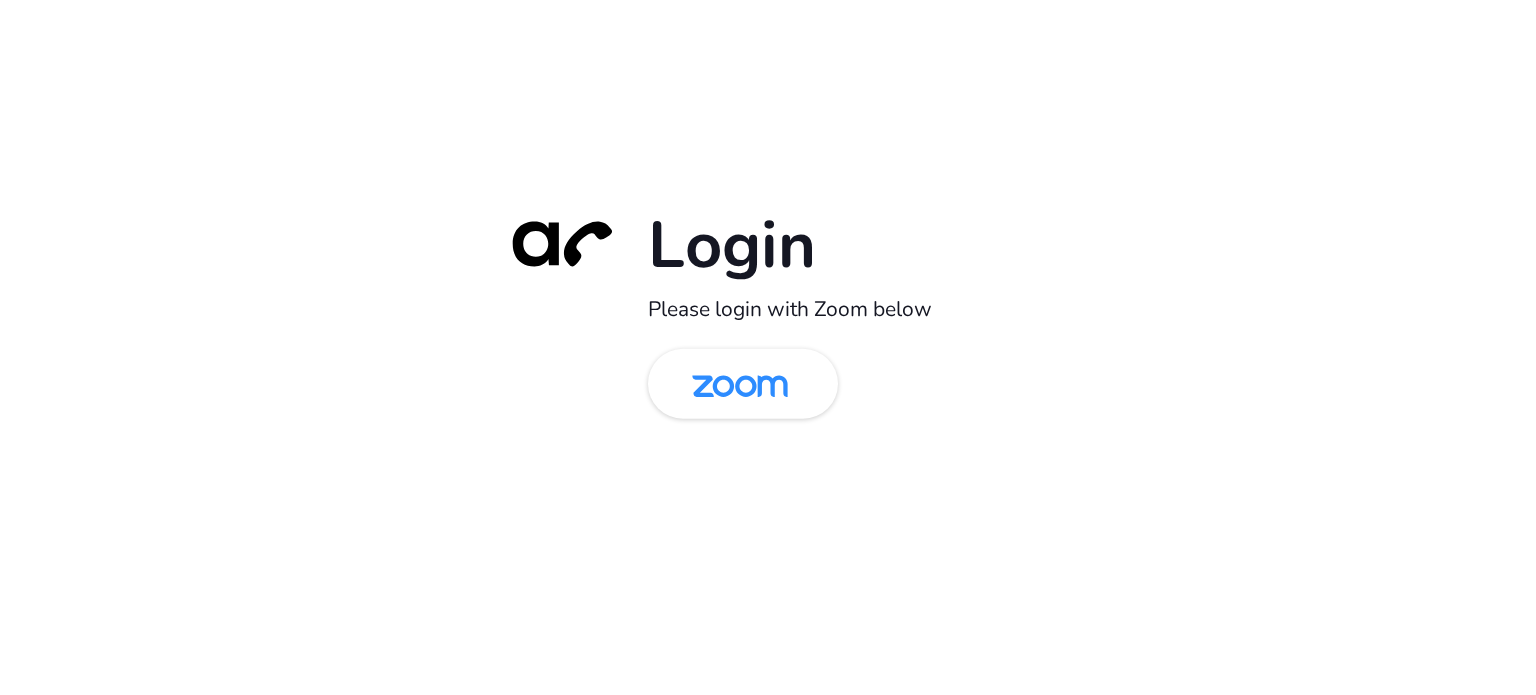 scroll, scrollTop: 0, scrollLeft: 0, axis: both 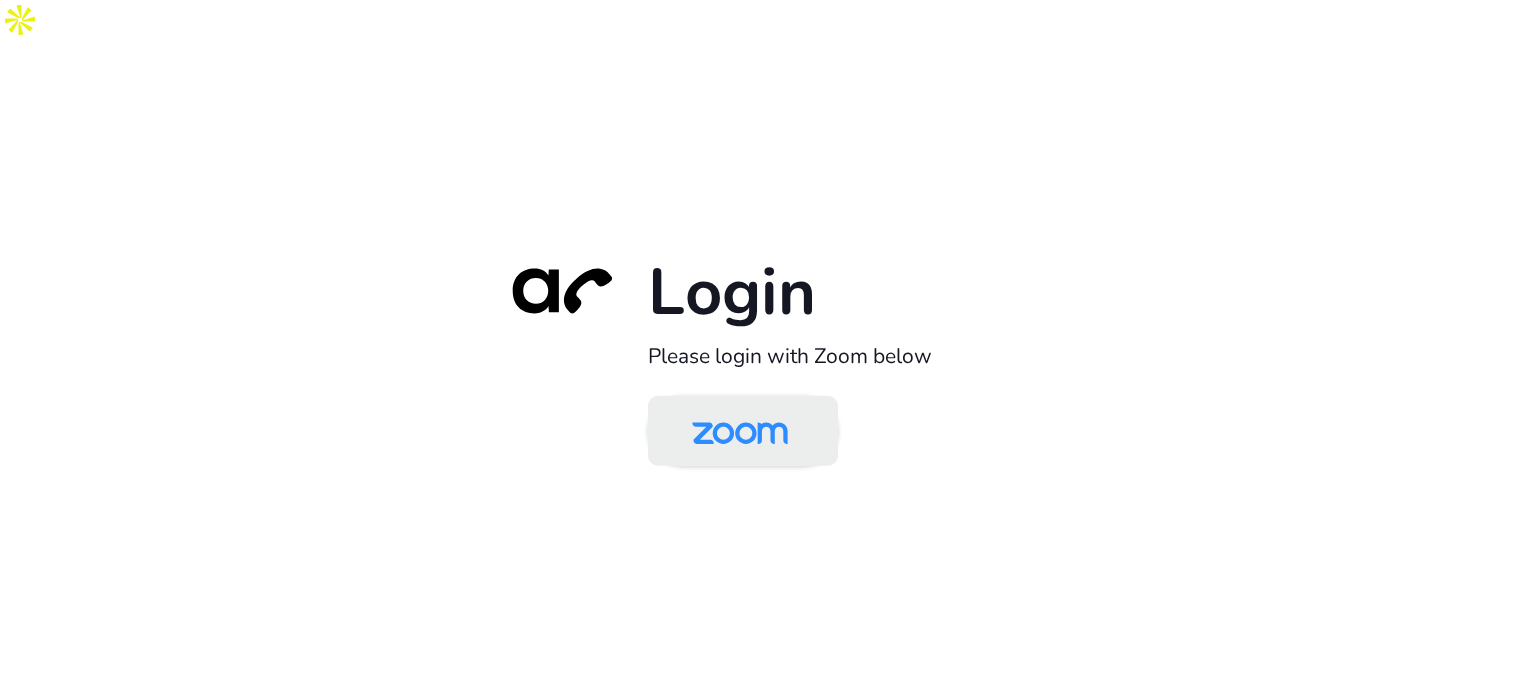 click at bounding box center (740, 432) 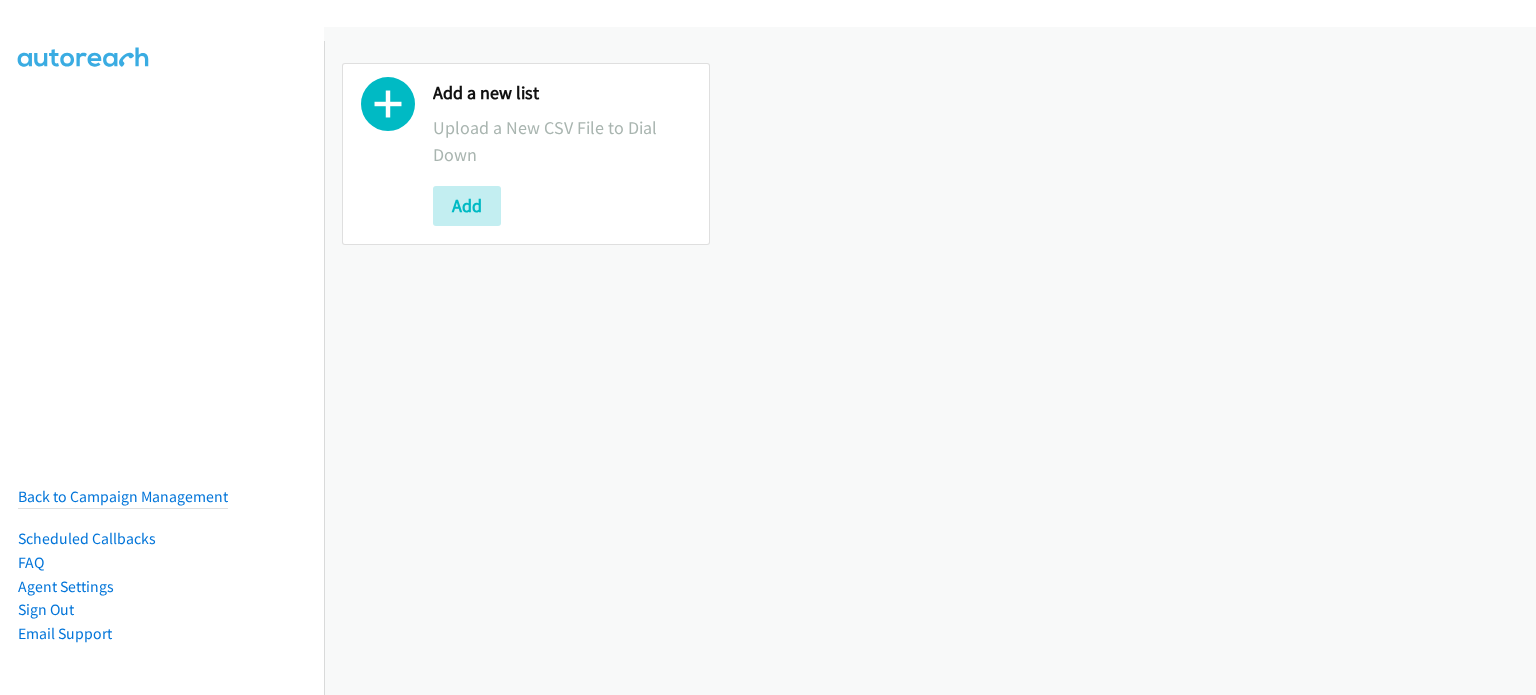 scroll, scrollTop: 0, scrollLeft: 0, axis: both 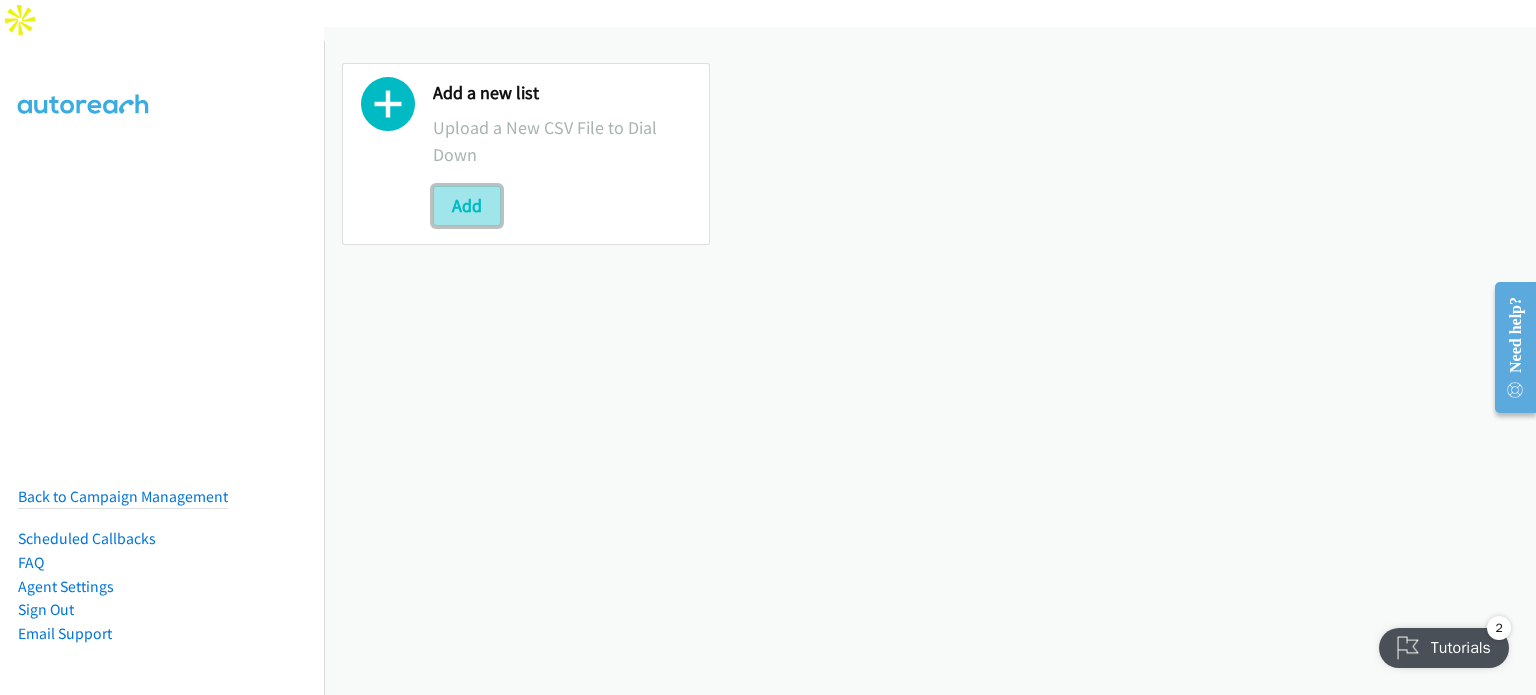 click on "Add" at bounding box center [467, 206] 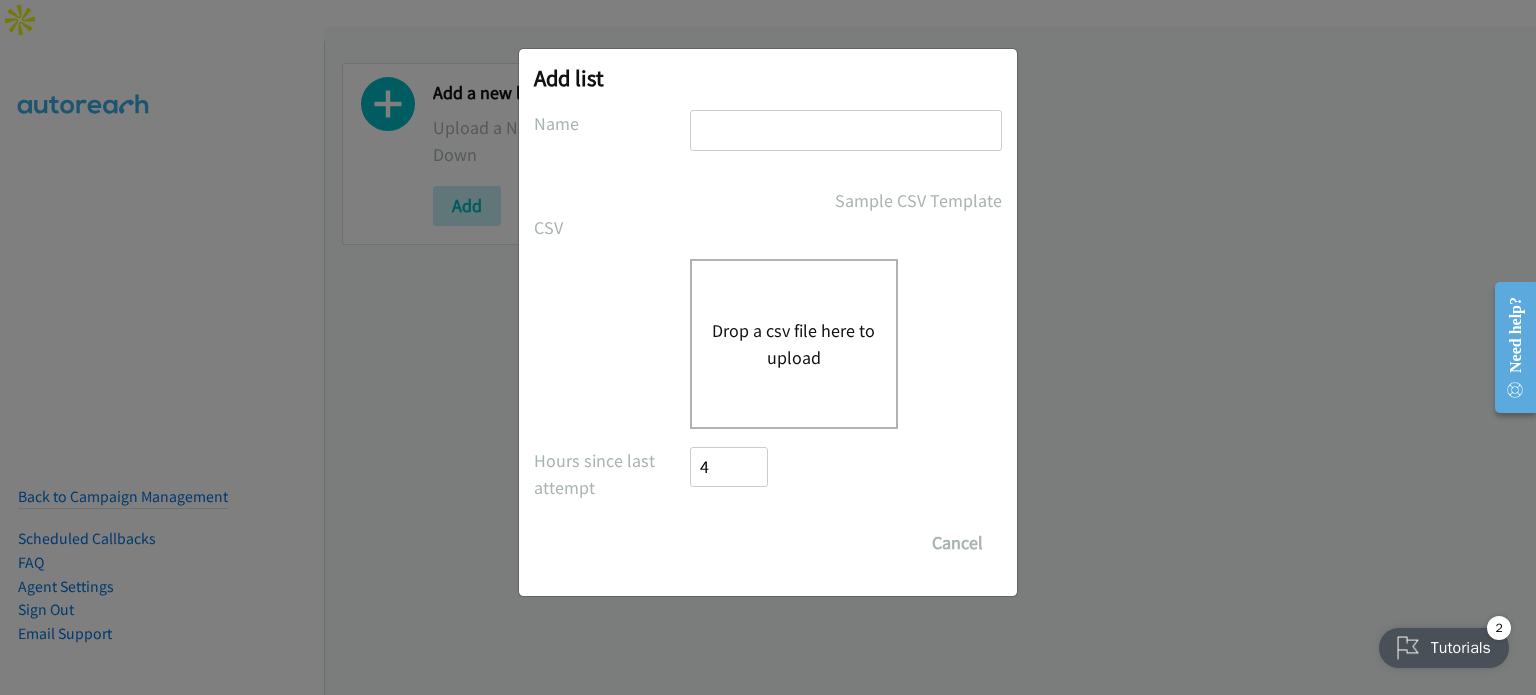 click on "Add list
No phone fields were returned for that Report or List View
Please upload a csv or excel file and try again
This Report doesn't contain an Id field. Please add an Id field to the Report and try again
This Report or List View is no longer available and/or you no longer have permissions to access this list. Please try again with a different list.
The selected report isn't one of the account owner's enabled salesforce objects
There was an error processing the uploading spreadsheet, please try again
Name
Sample CSV Template
CSV
Existing List
Add to List
New List
Drop a csv file here to upload
All Phones
New csv
Append to csv
Uploaded file
Hours since last attempt
4
Show Call Attempts from Other Reps
Save List
Cancel" at bounding box center (768, 322) 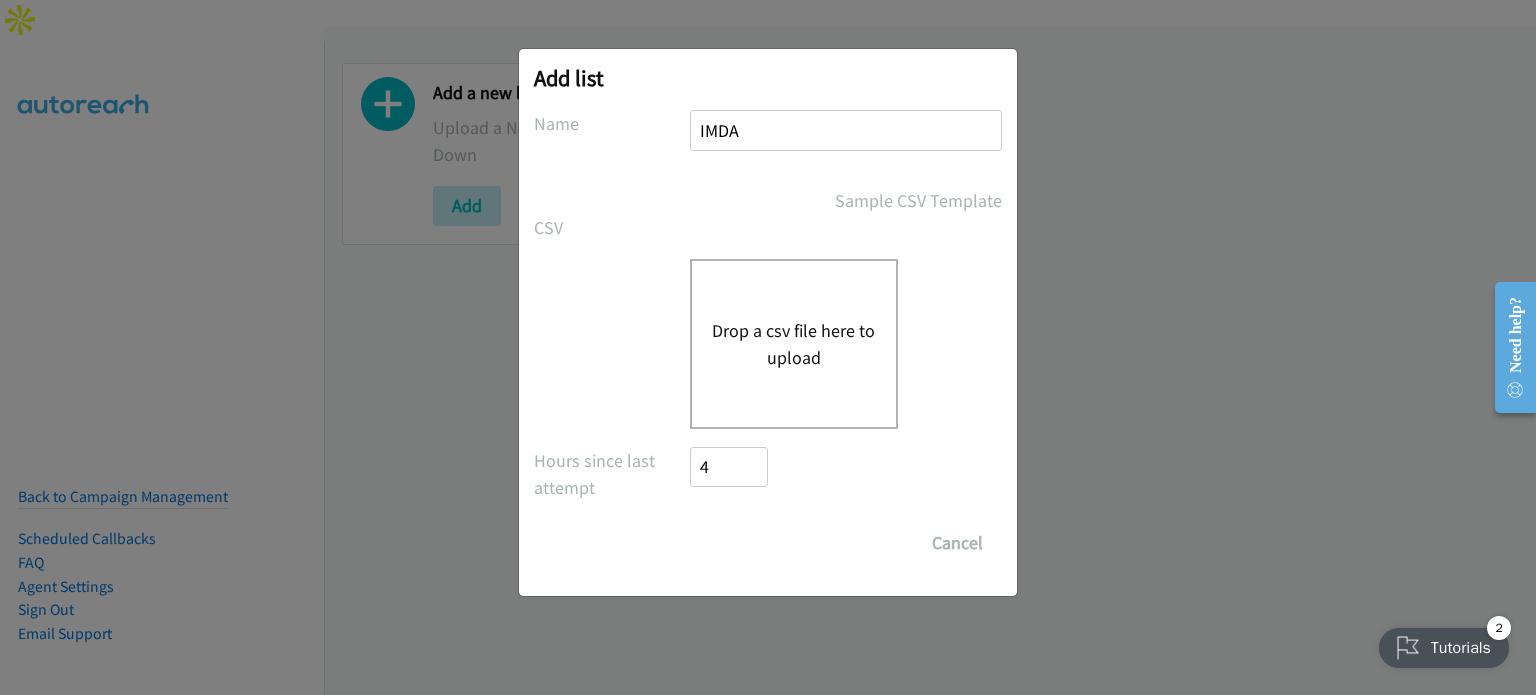 type on "IMDA" 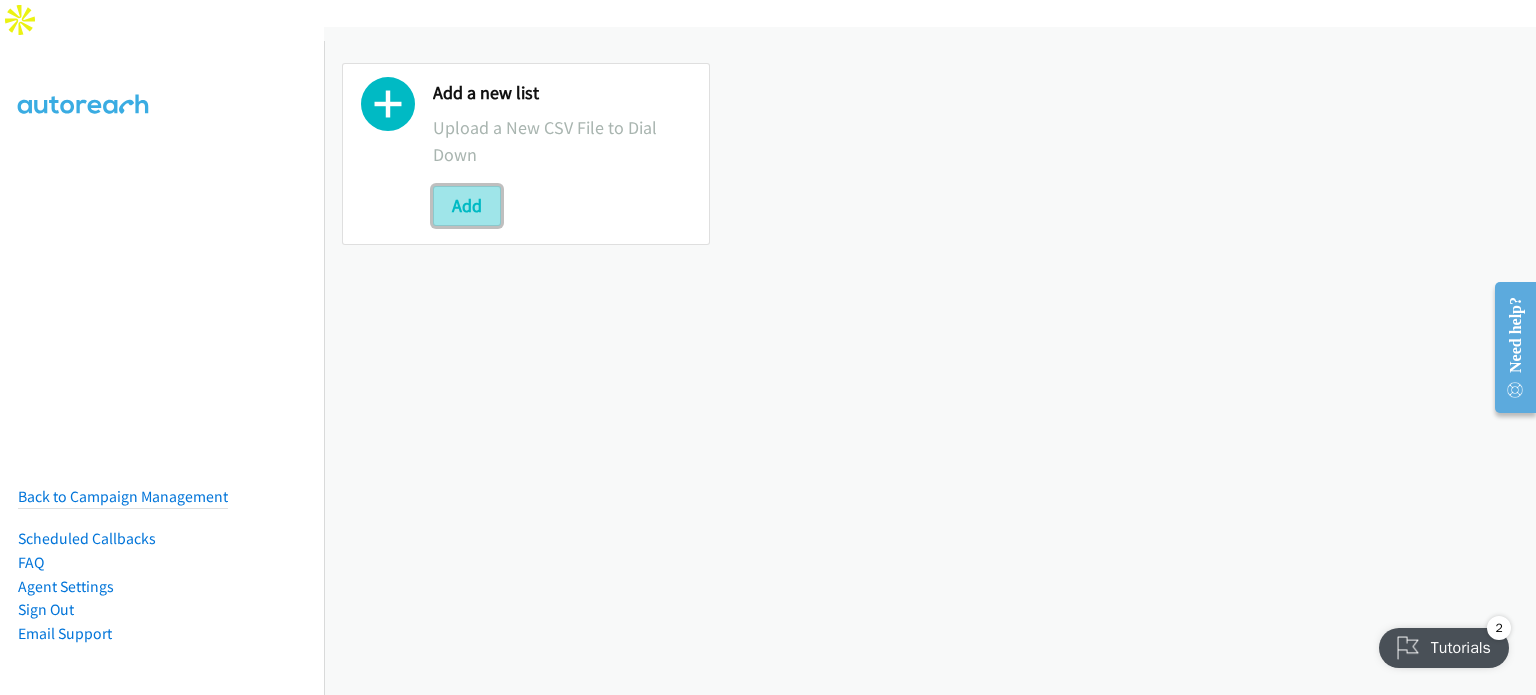 click on "Add" at bounding box center [467, 206] 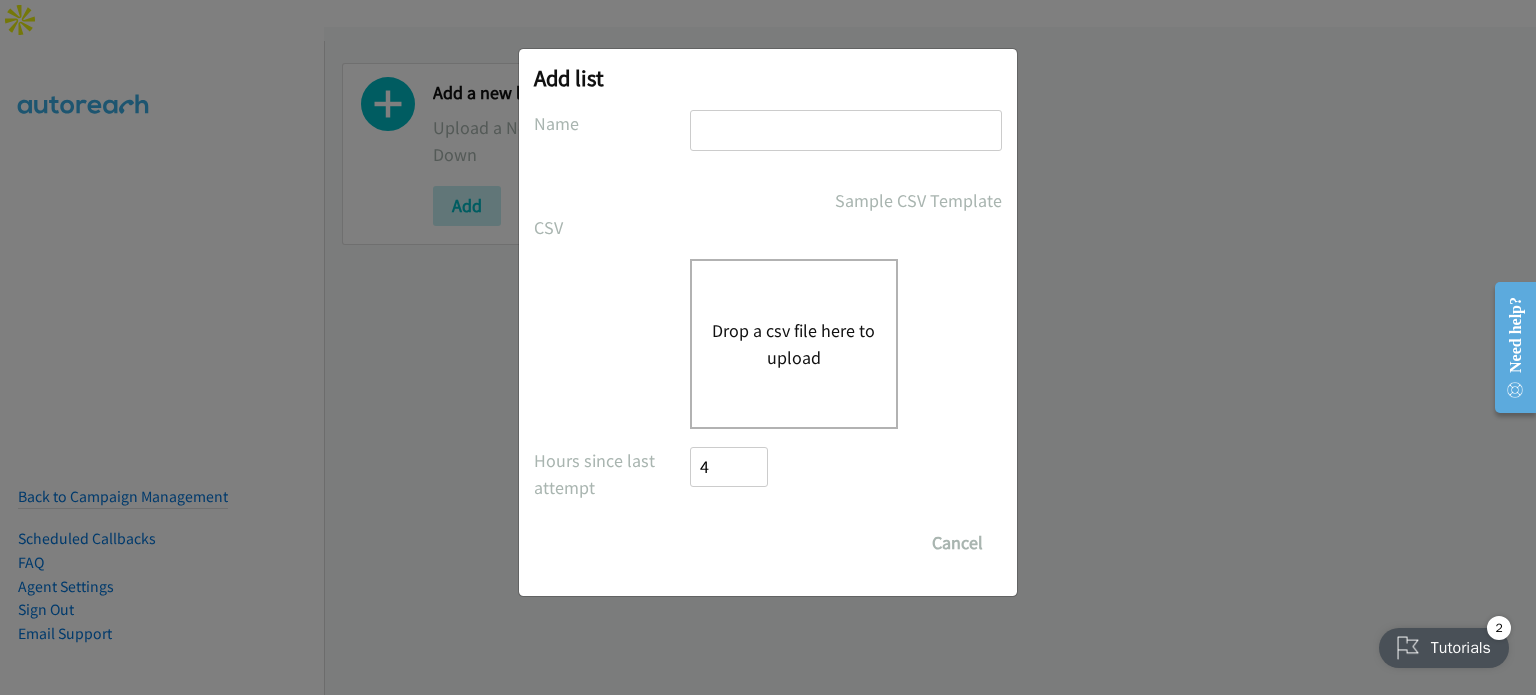click at bounding box center [846, 130] 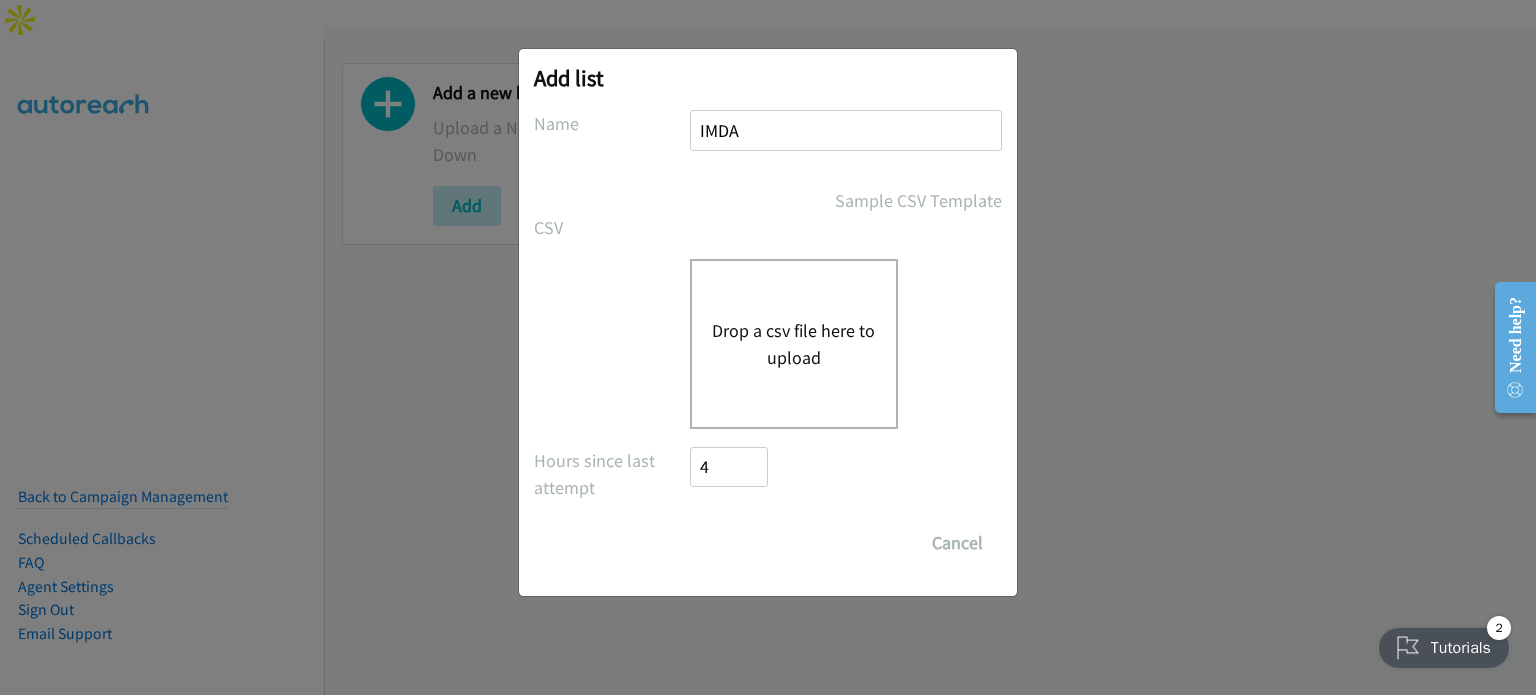 click on "Drop a csv file here to upload" at bounding box center (794, 344) 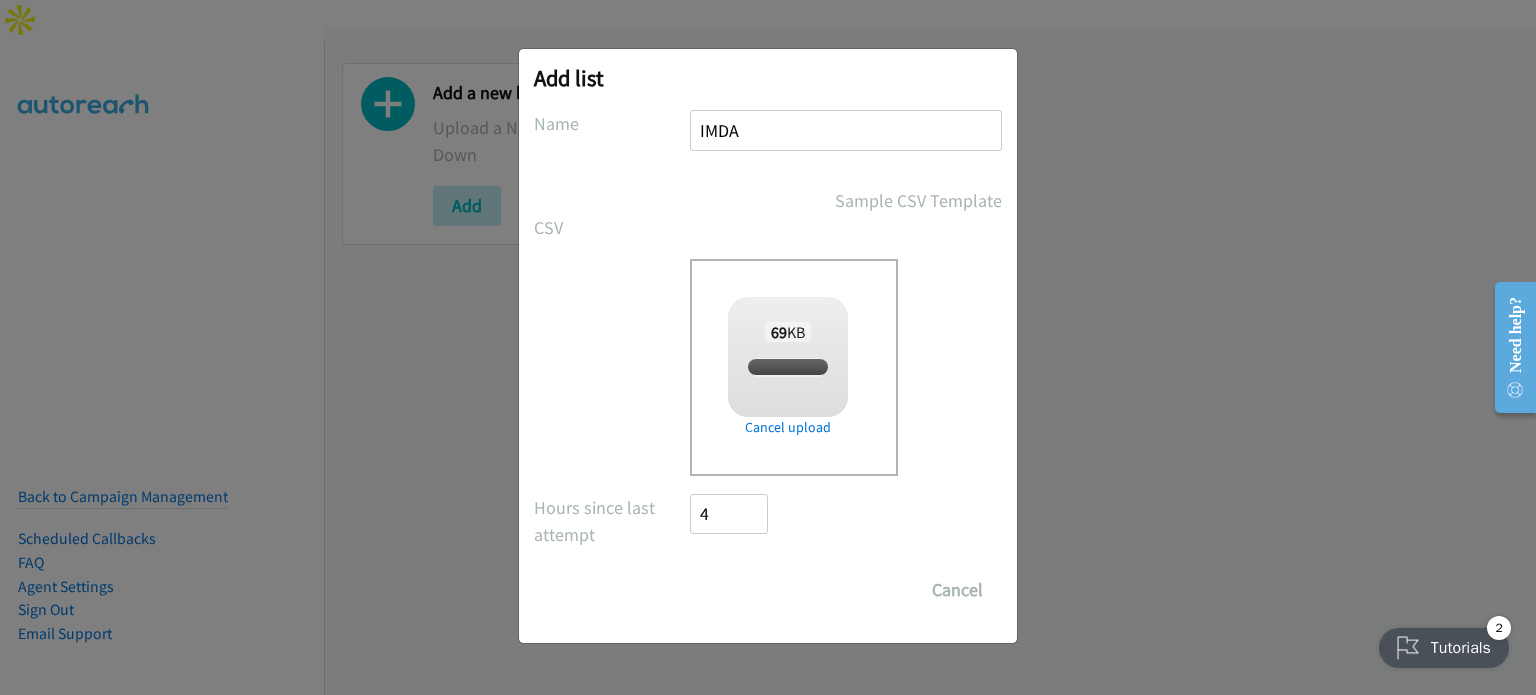 checkbox on "true" 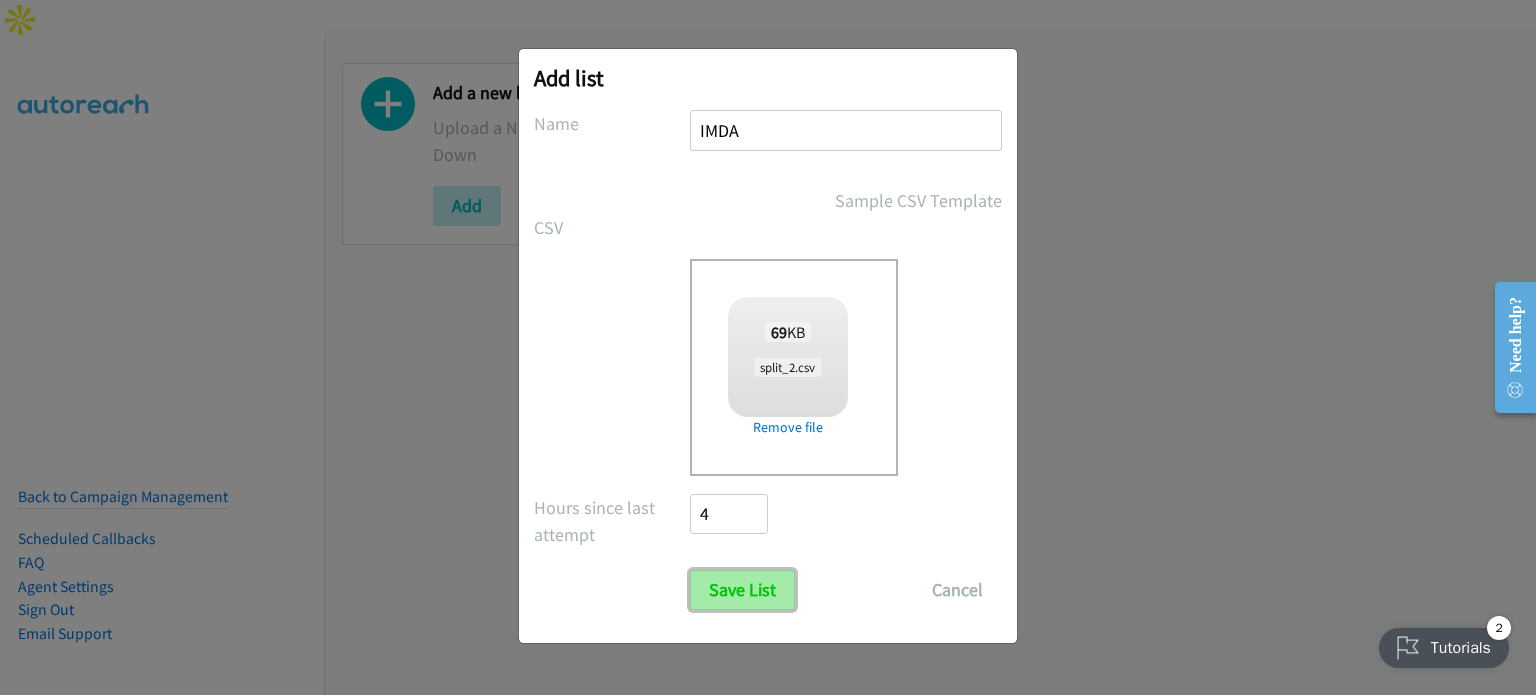 click on "Save List" at bounding box center [742, 590] 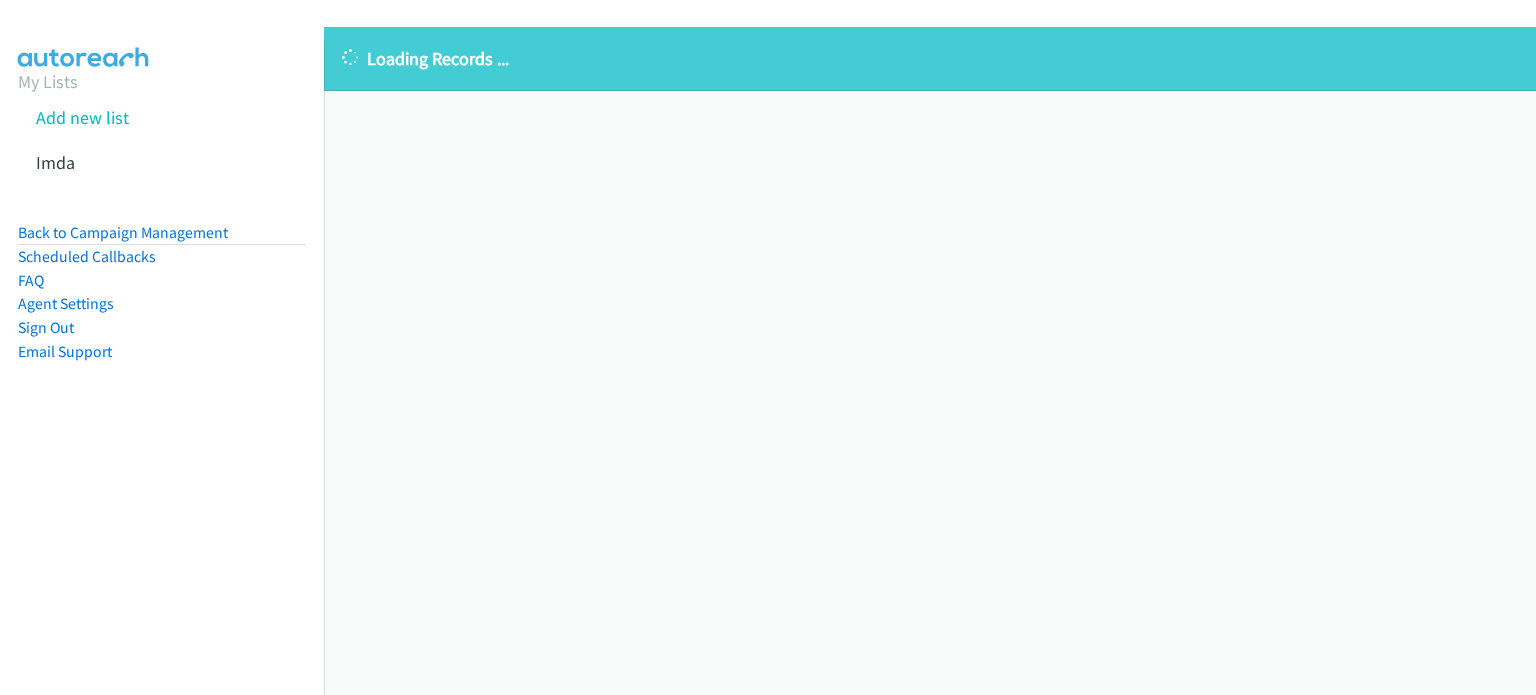 scroll, scrollTop: 0, scrollLeft: 0, axis: both 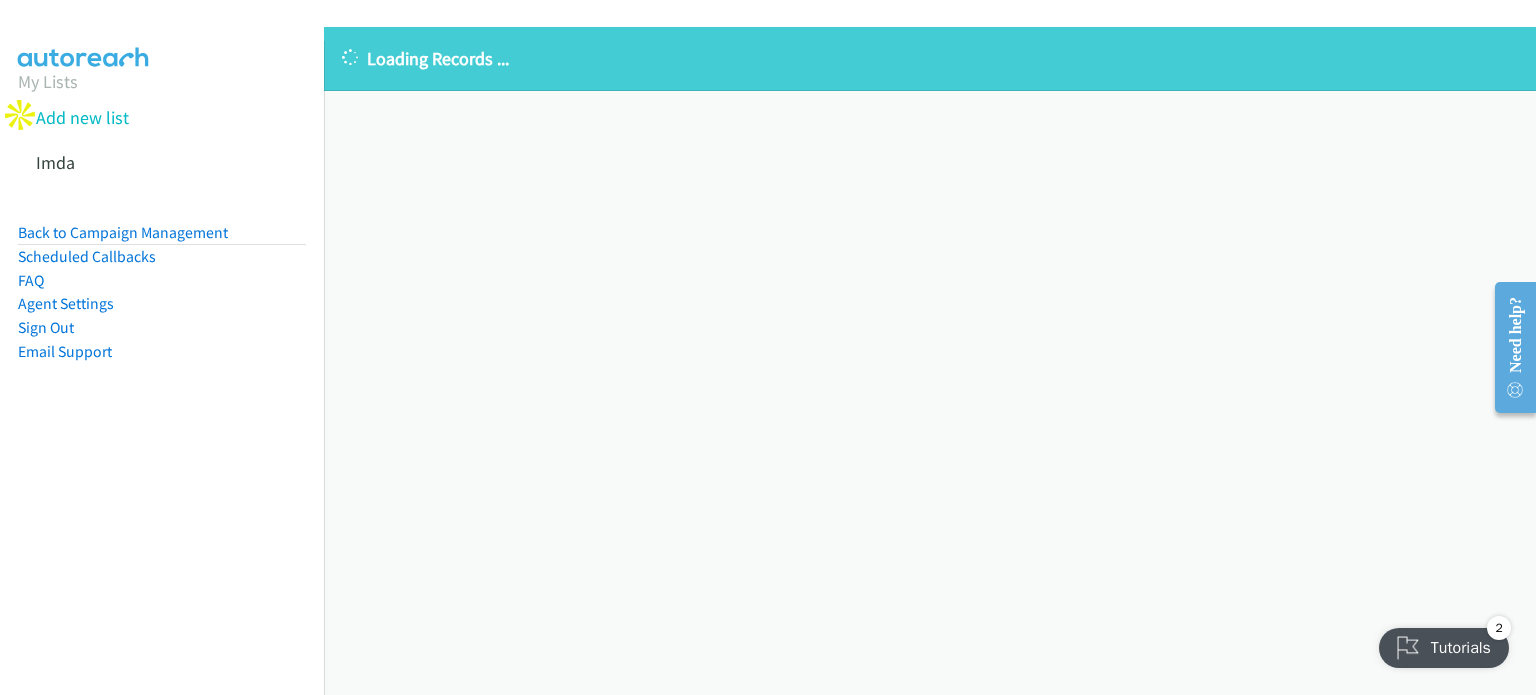 drag, startPoint x: 88, startPoint y: 510, endPoint x: 91, endPoint y: 493, distance: 17.262676 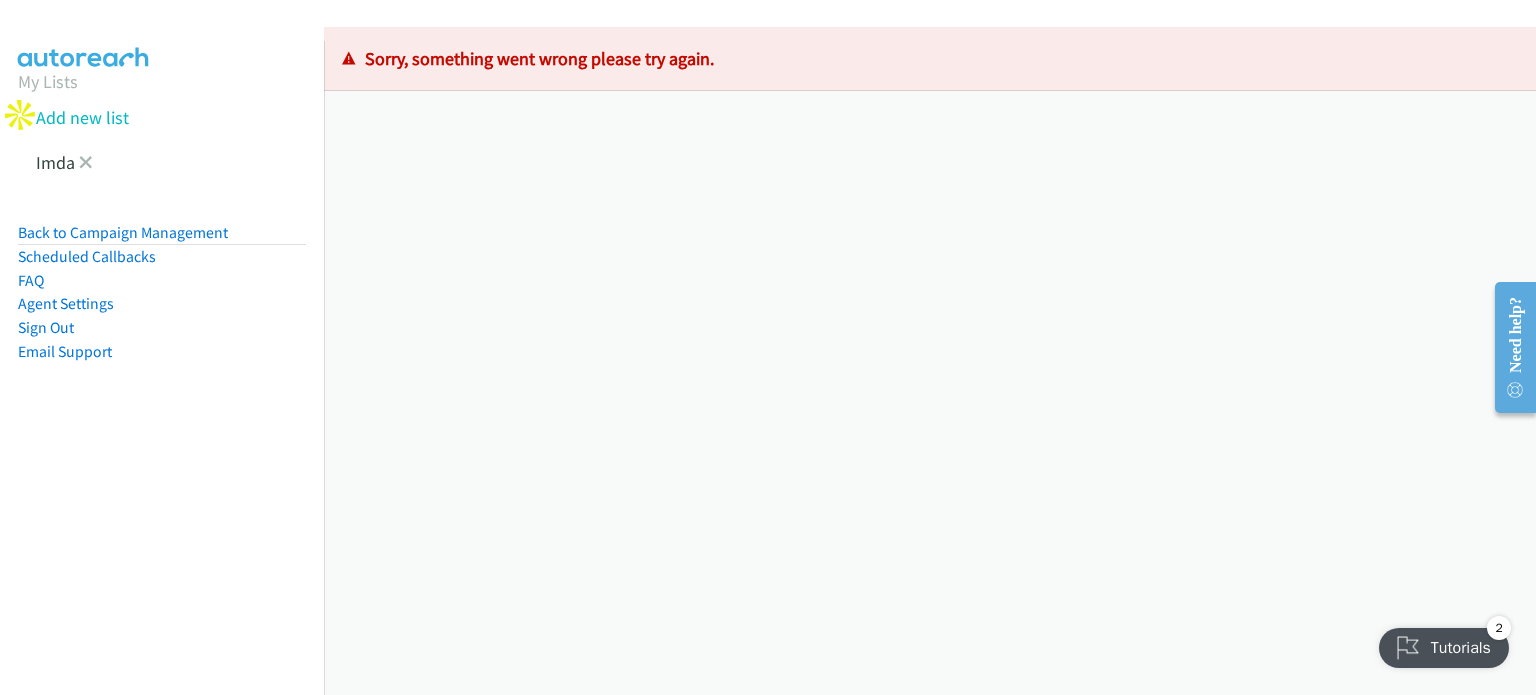 click on "Imda" at bounding box center (180, 162) 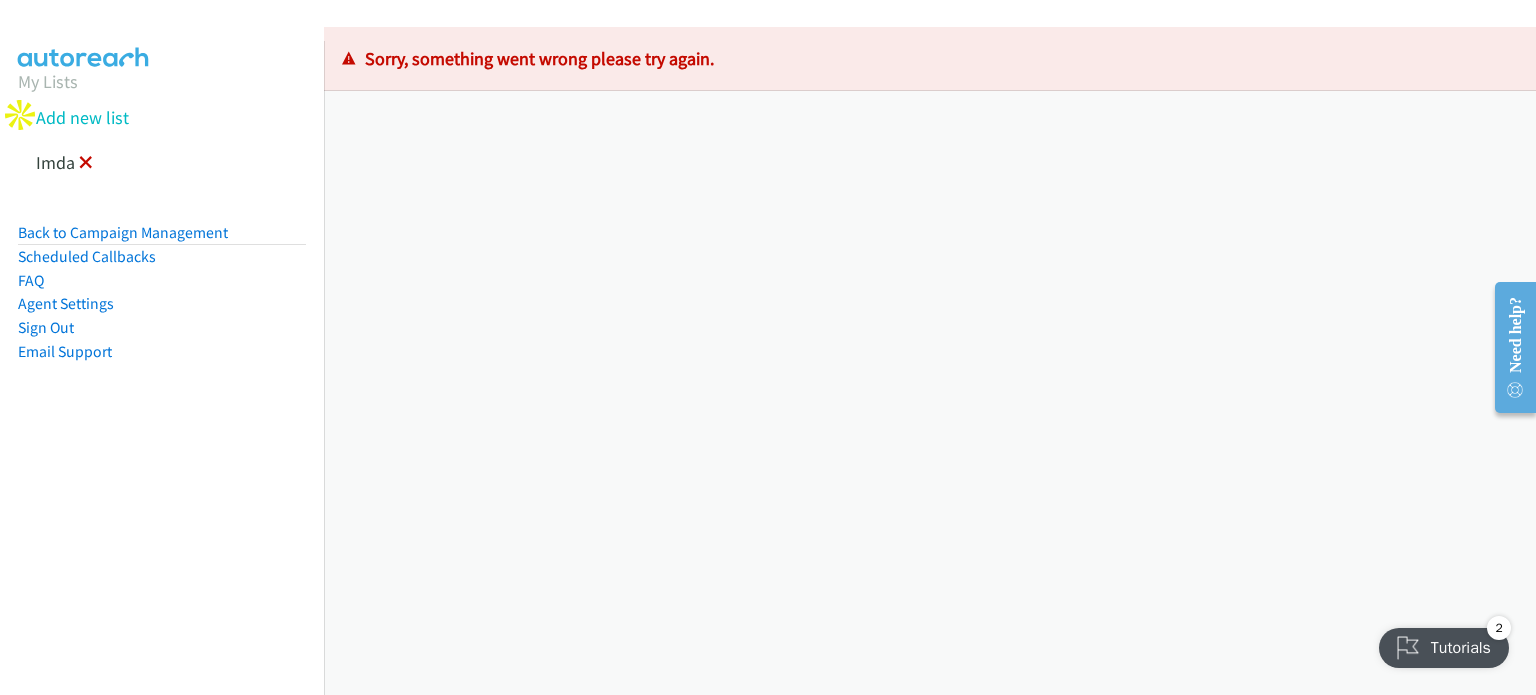 click at bounding box center (86, 164) 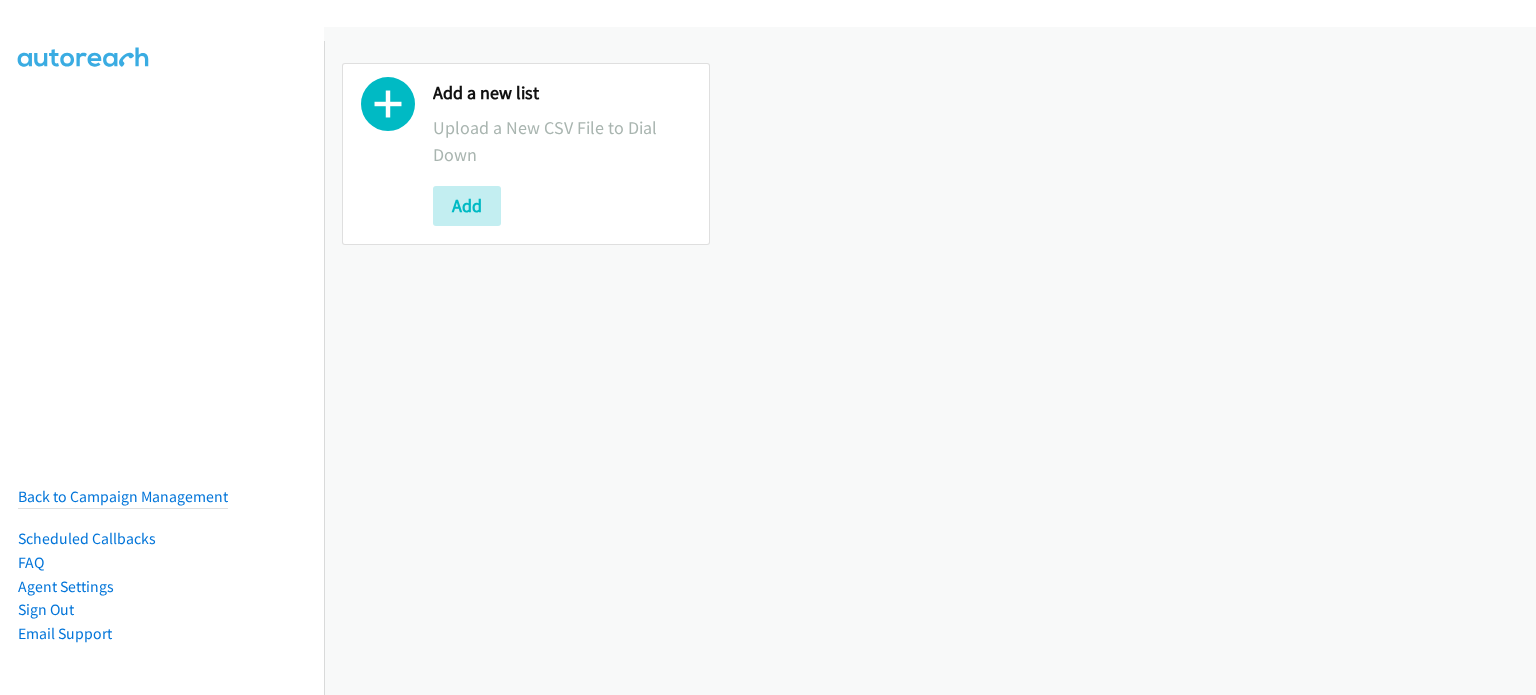 scroll, scrollTop: 0, scrollLeft: 0, axis: both 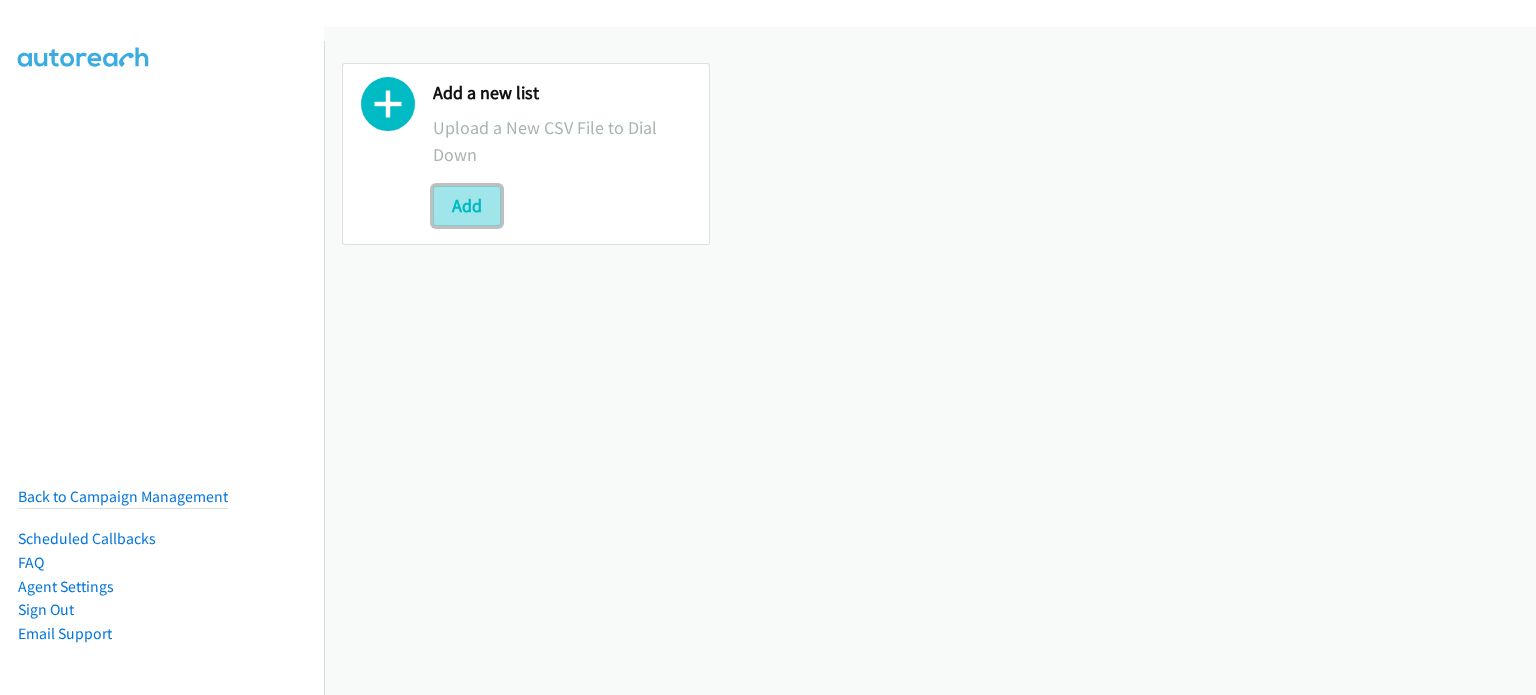 click on "Add" at bounding box center [467, 206] 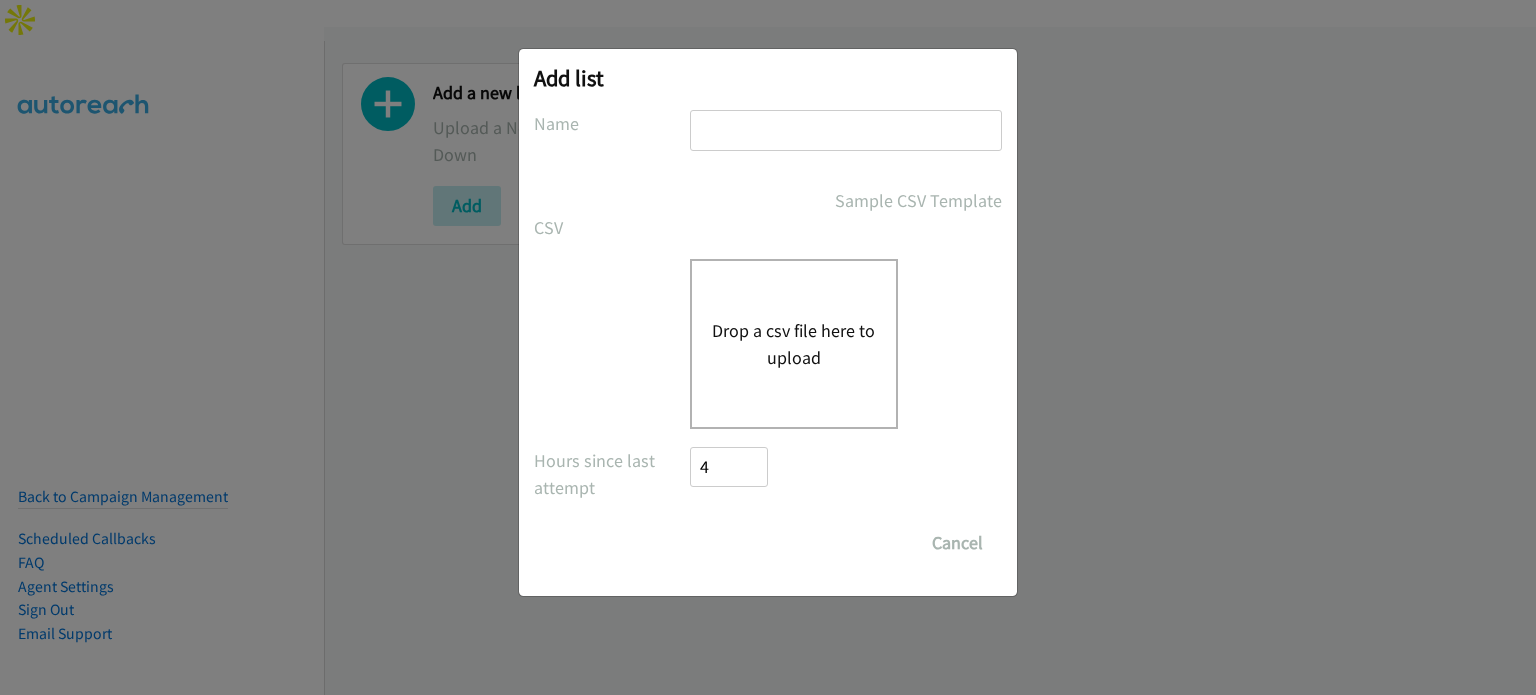 click at bounding box center (846, 130) 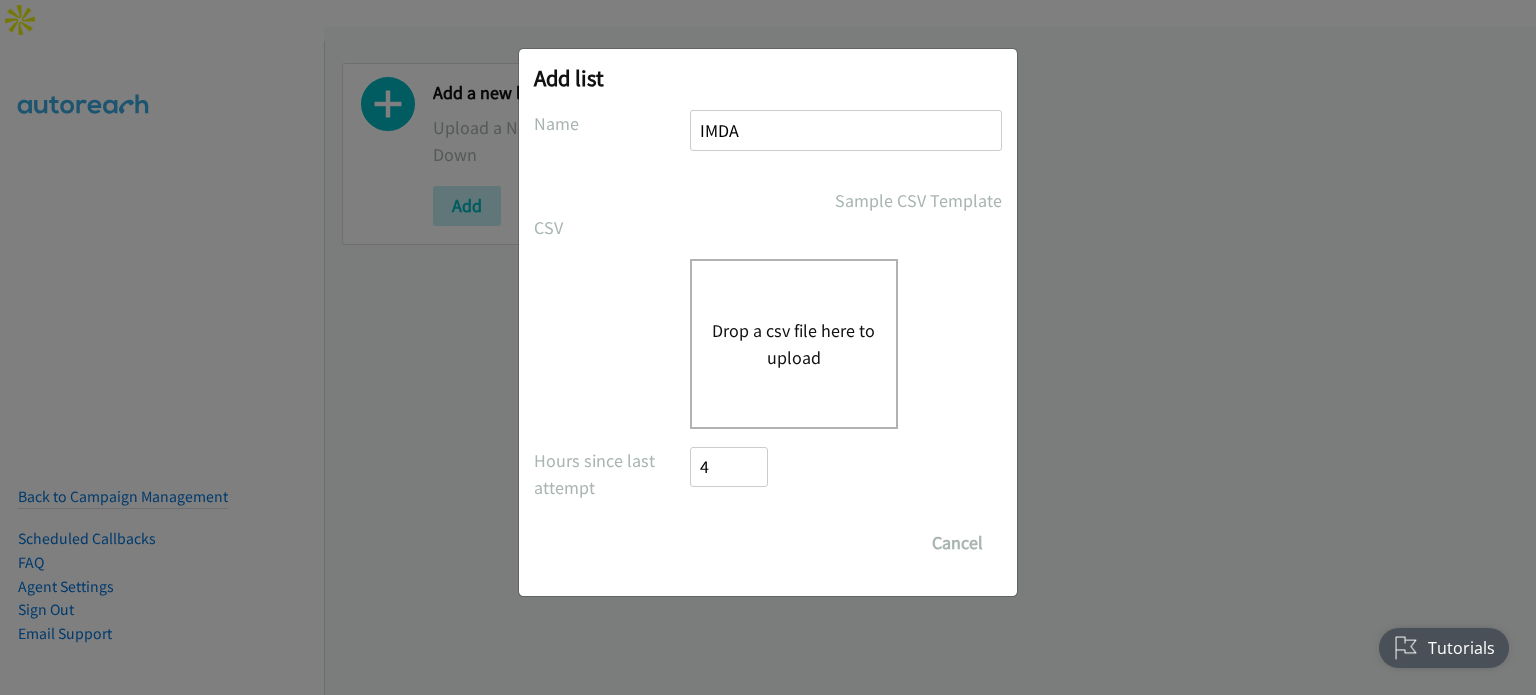 scroll, scrollTop: 0, scrollLeft: 0, axis: both 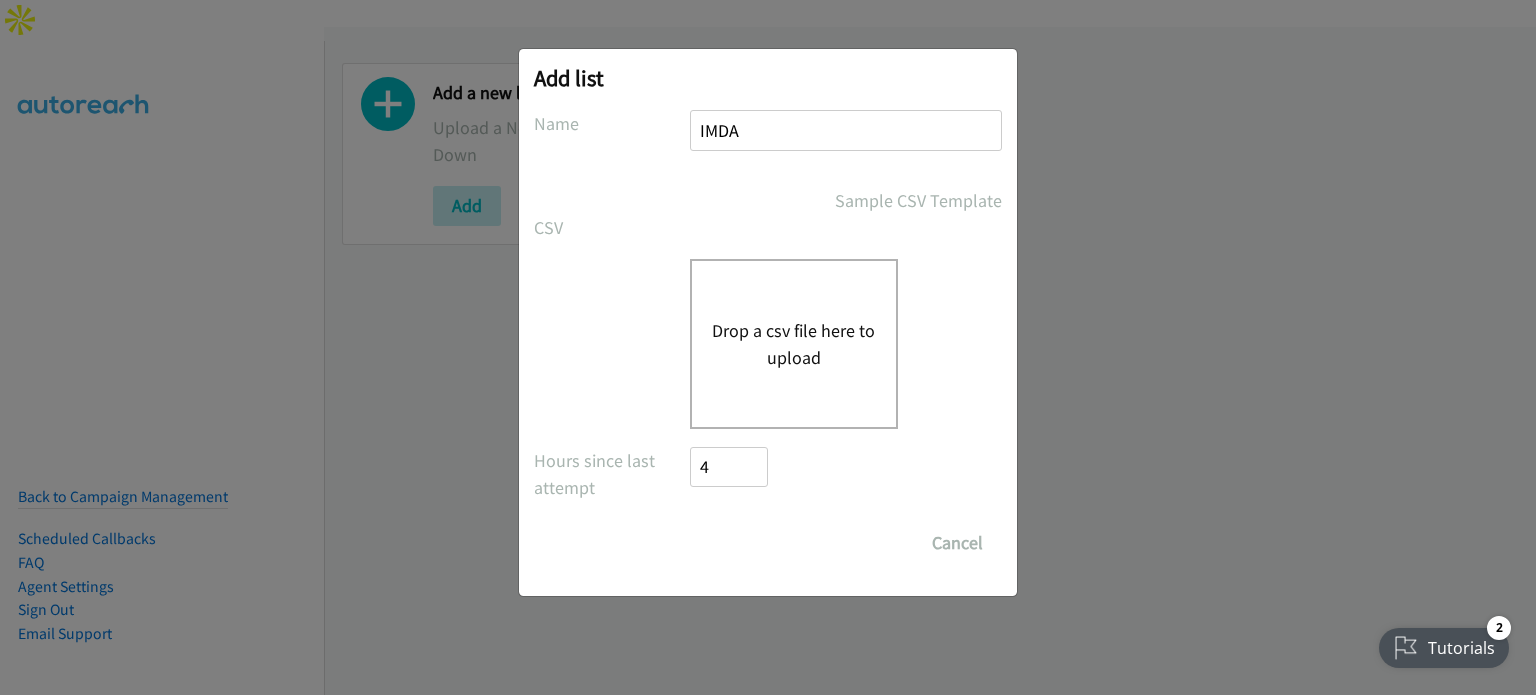 click on "Drop a csv file here to upload" at bounding box center [794, 344] 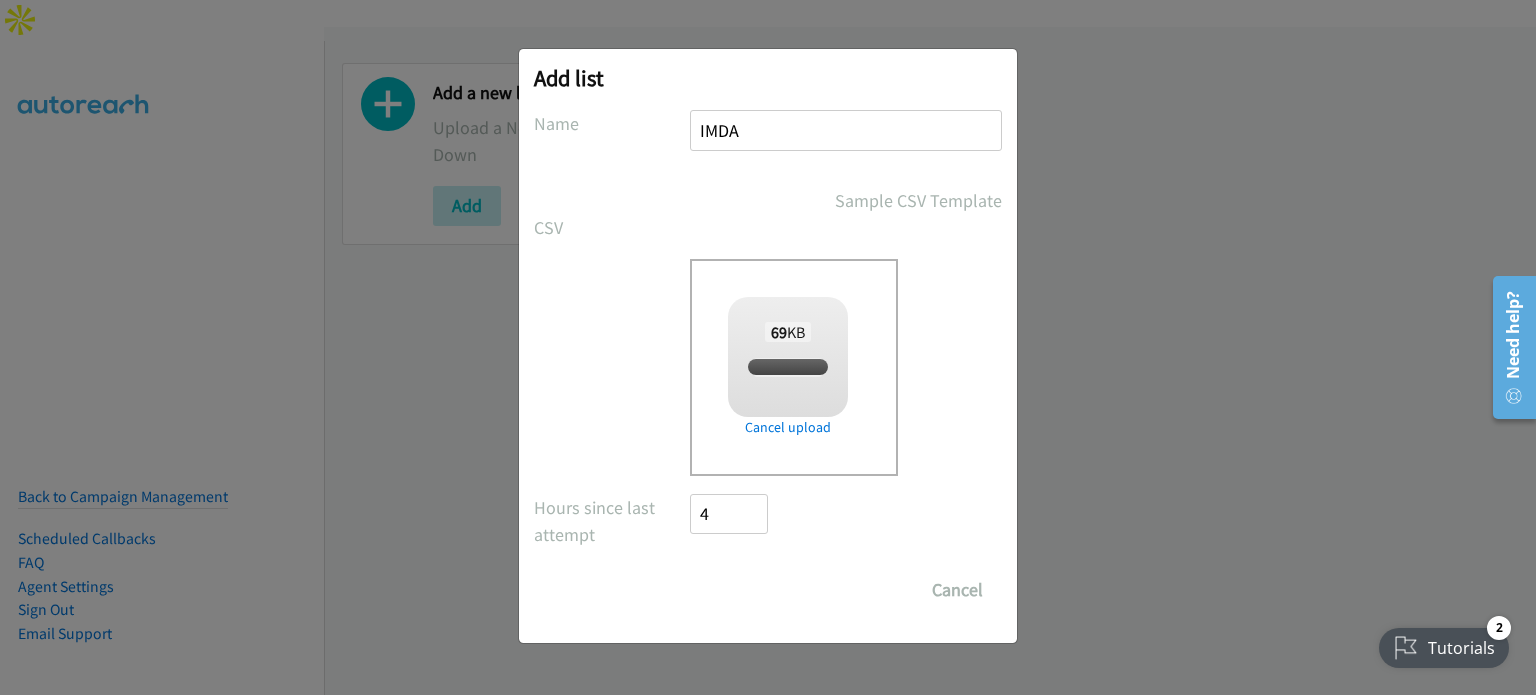 checkbox on "true" 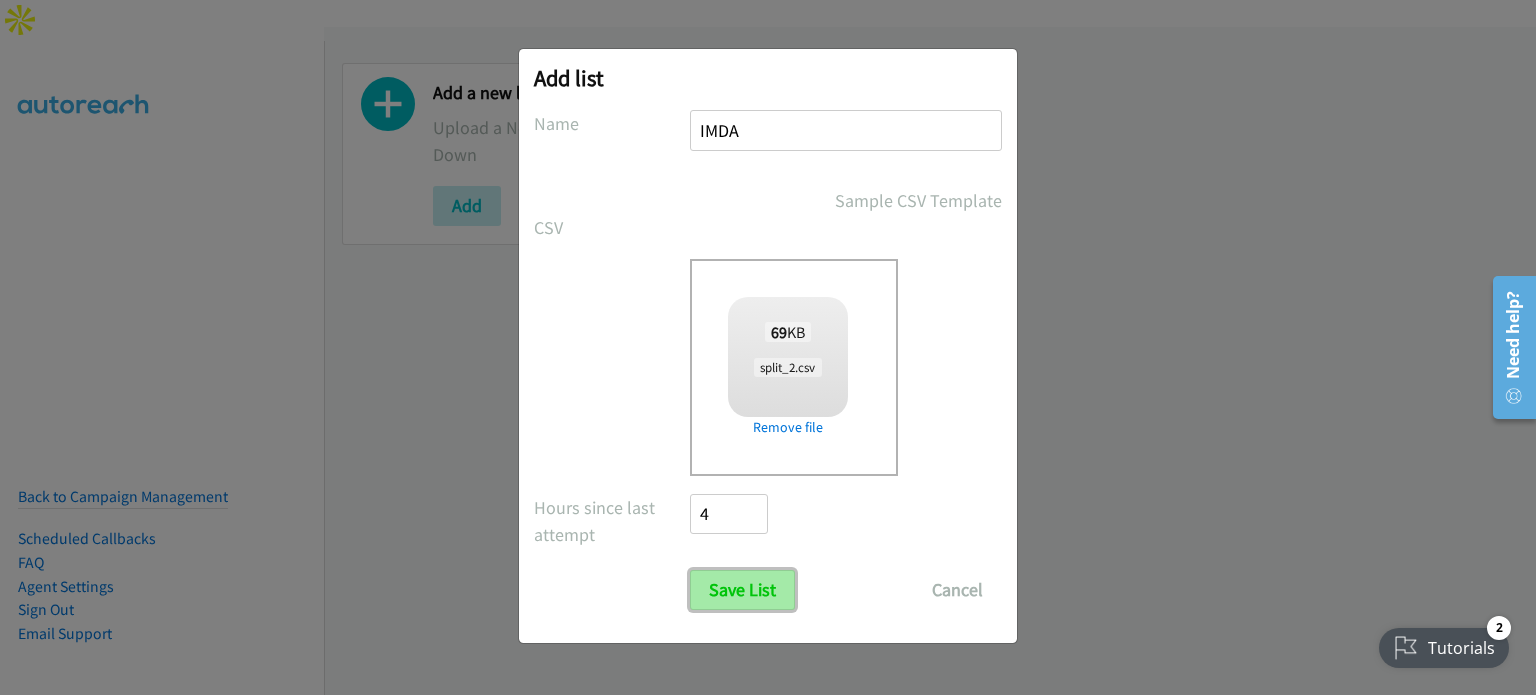 click on "Save List" at bounding box center [742, 590] 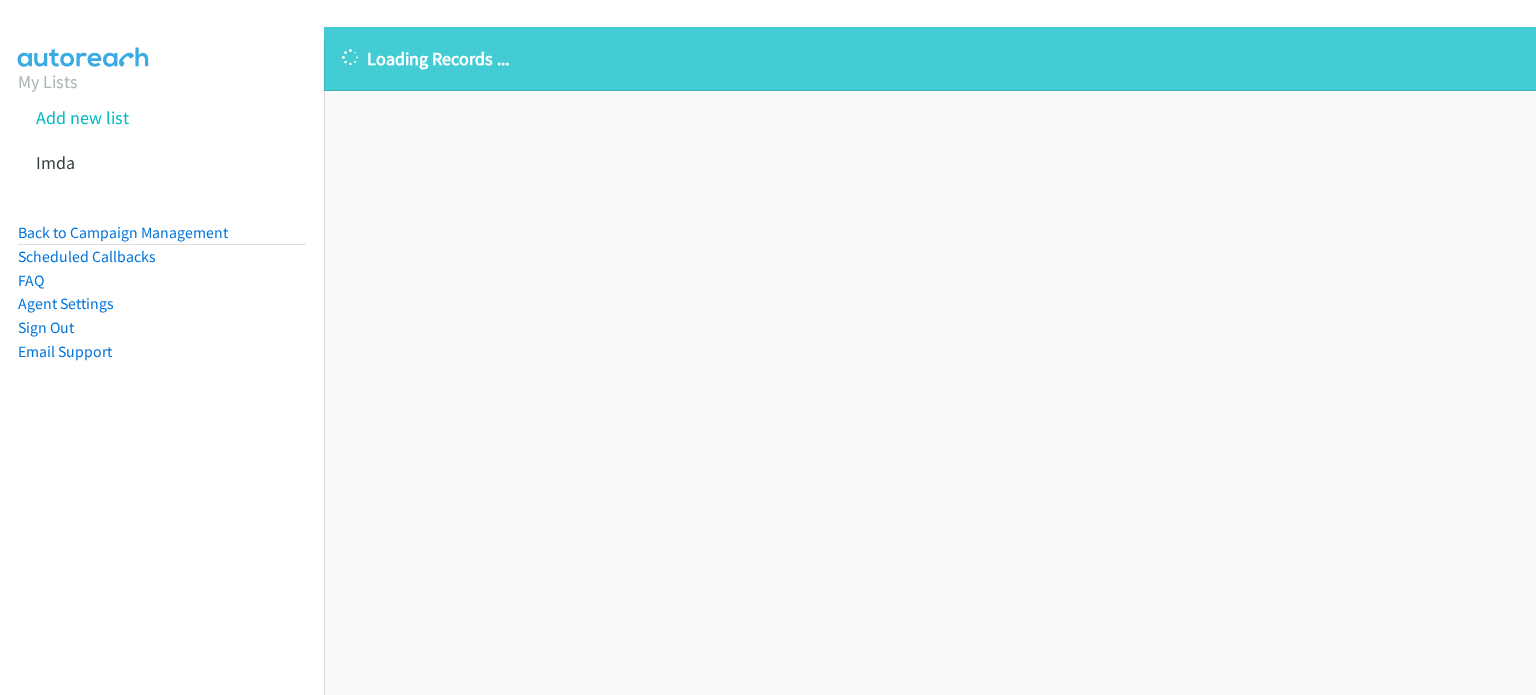 scroll, scrollTop: 0, scrollLeft: 0, axis: both 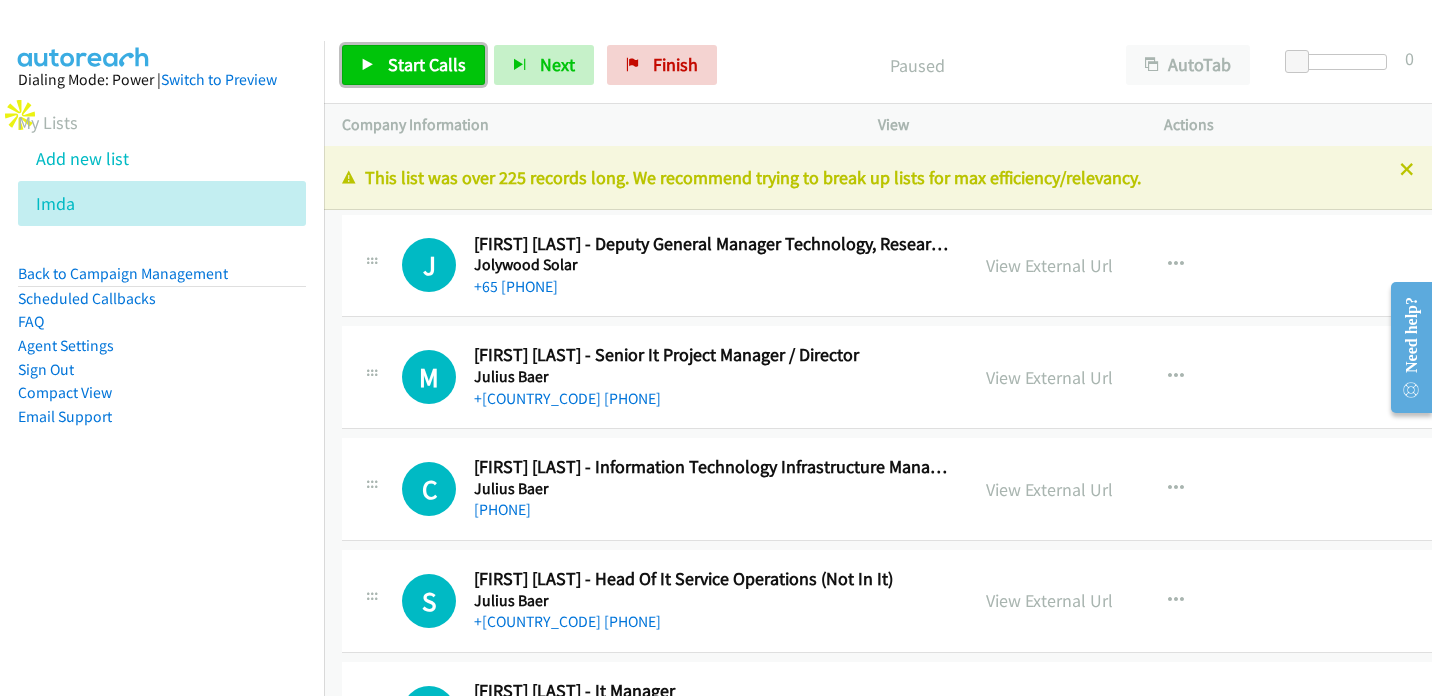 click at bounding box center [368, 66] 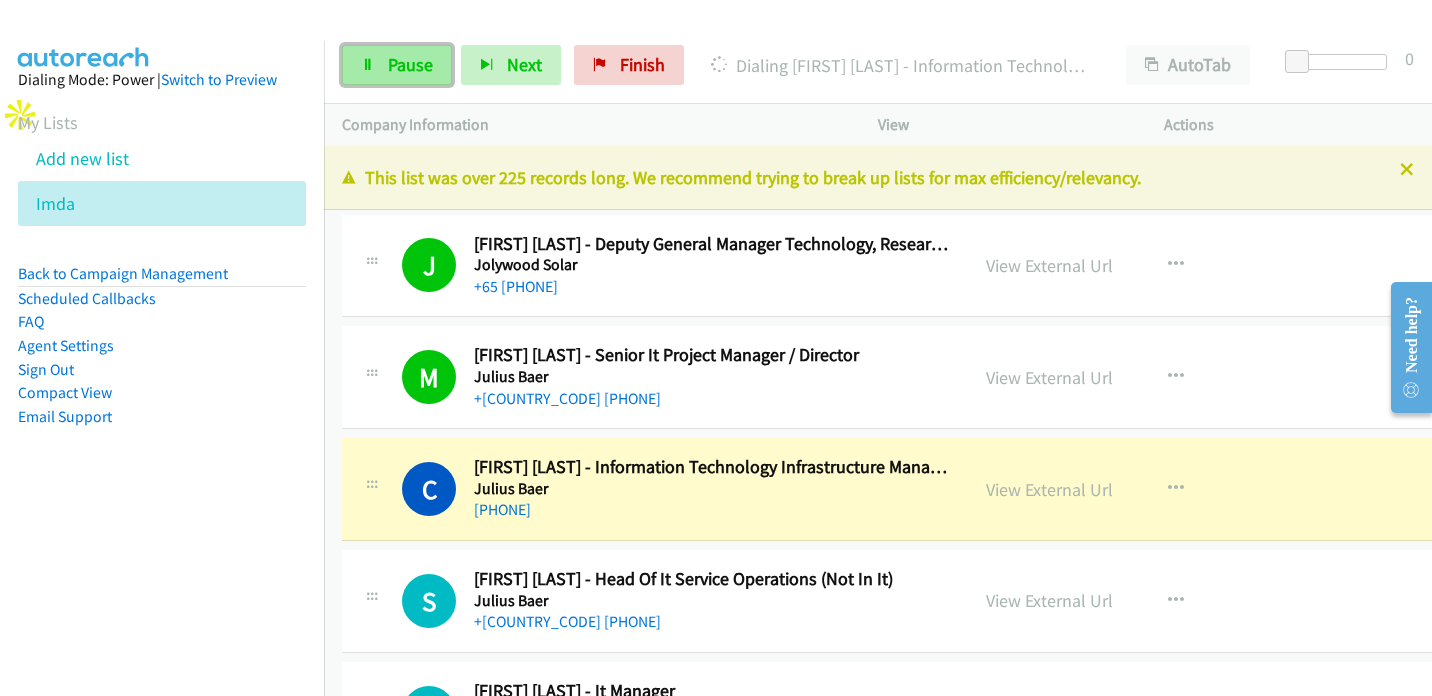 click at bounding box center [368, 66] 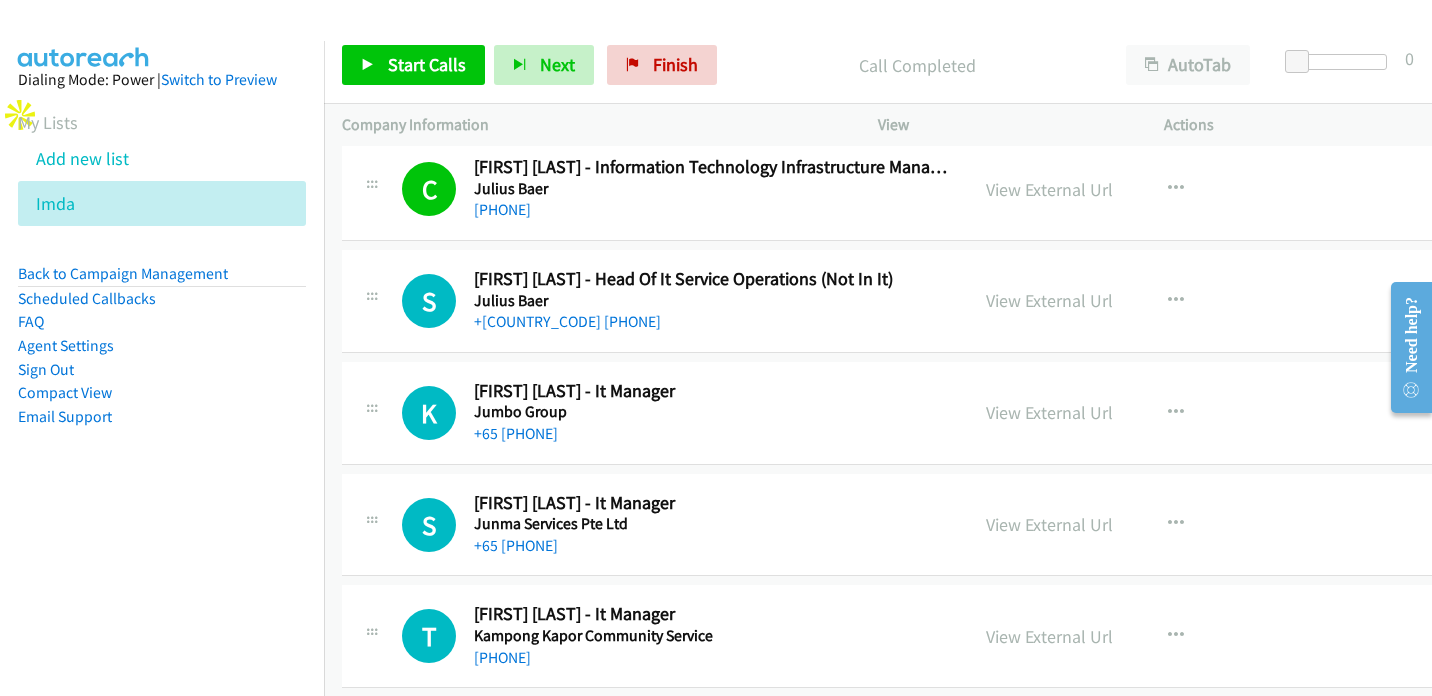 scroll, scrollTop: 0, scrollLeft: 0, axis: both 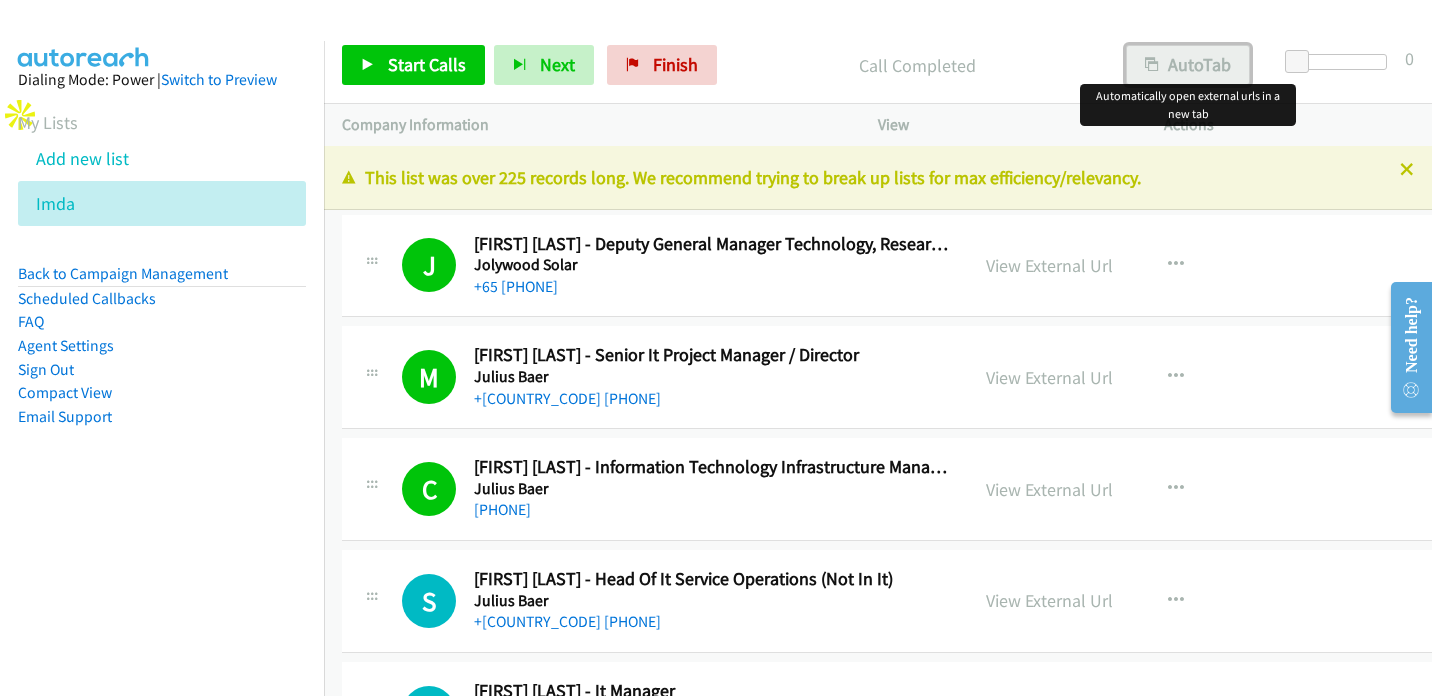 click on "AutoTab" at bounding box center (1188, 65) 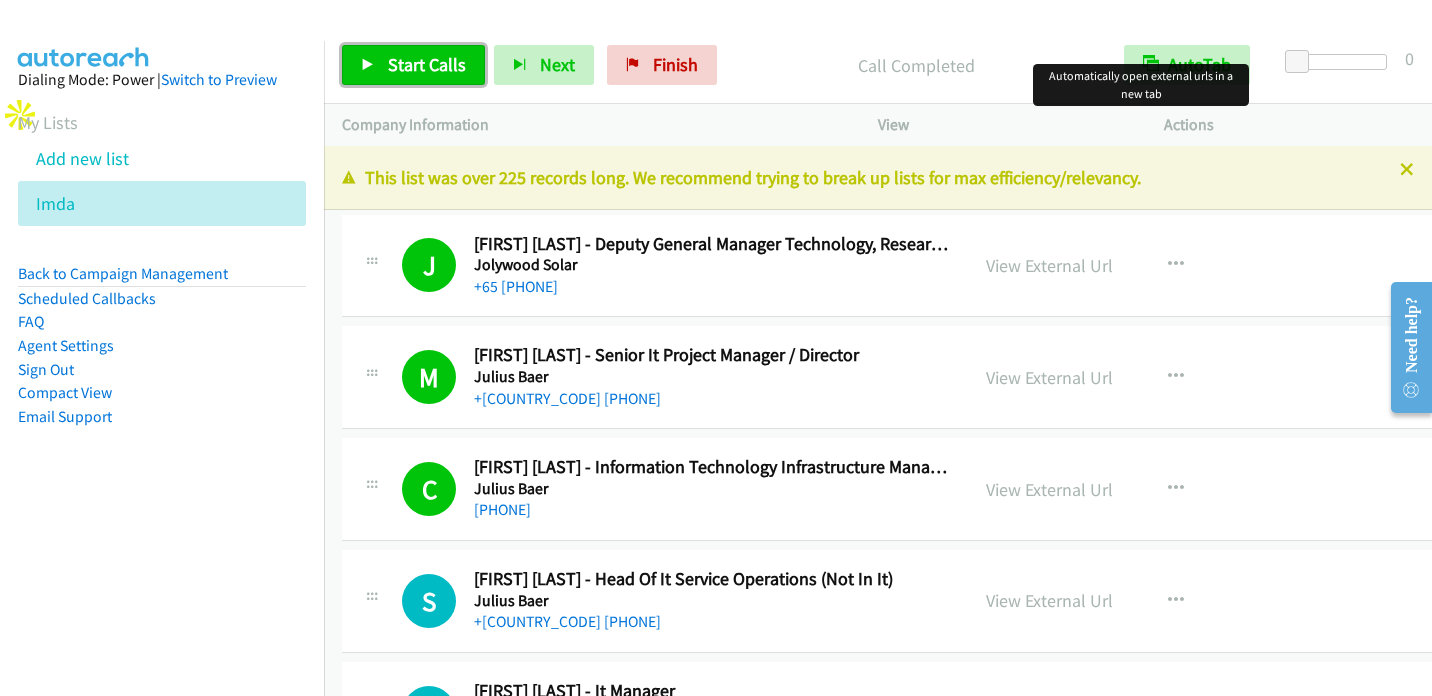 click on "Start Calls" at bounding box center [427, 64] 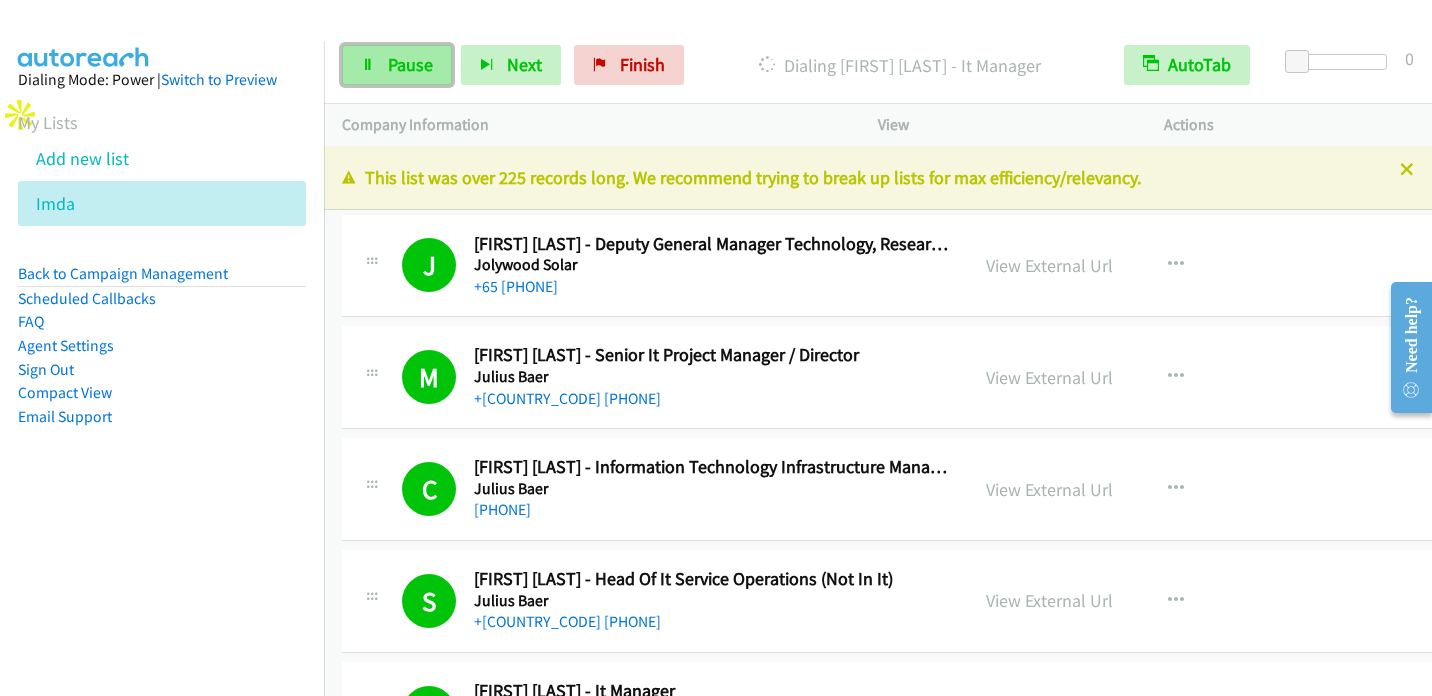 click on "Pause" at bounding box center (410, 64) 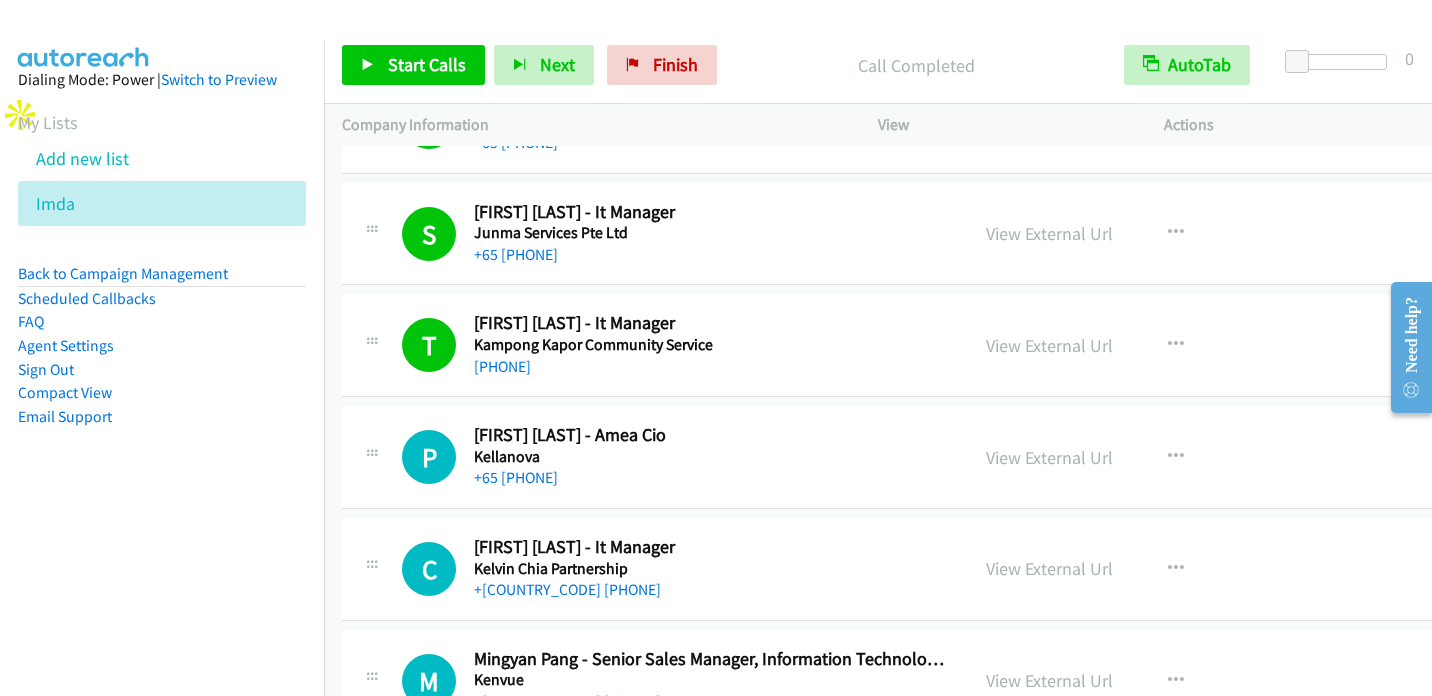 scroll, scrollTop: 600, scrollLeft: 0, axis: vertical 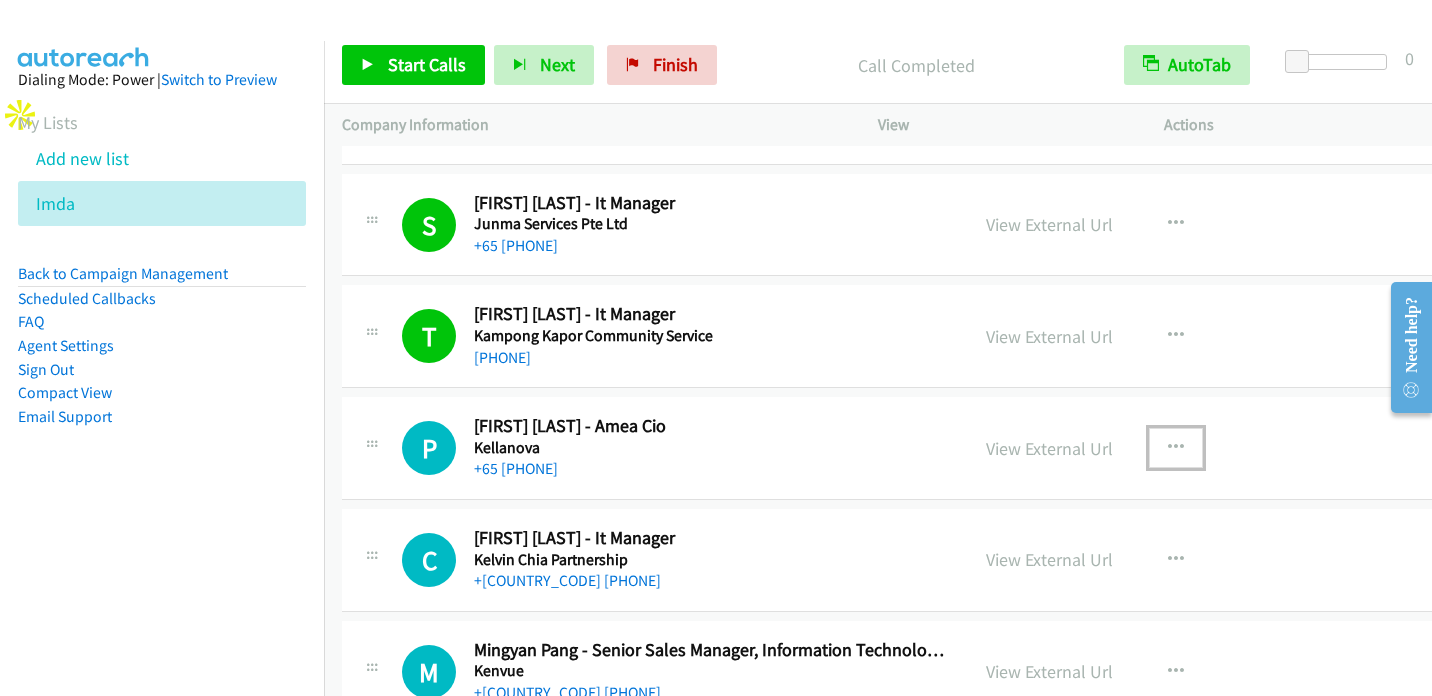 click at bounding box center [1176, 448] 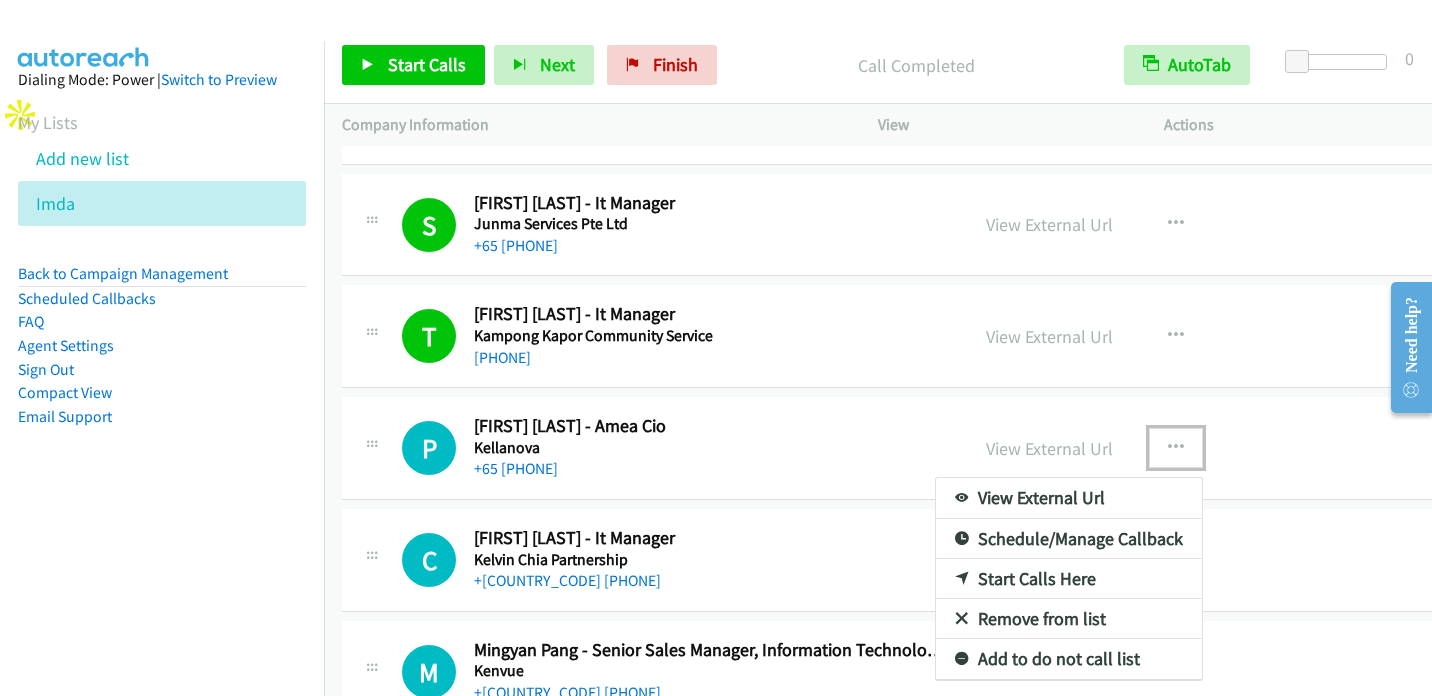 click on "Start Calls Here" at bounding box center (1069, 579) 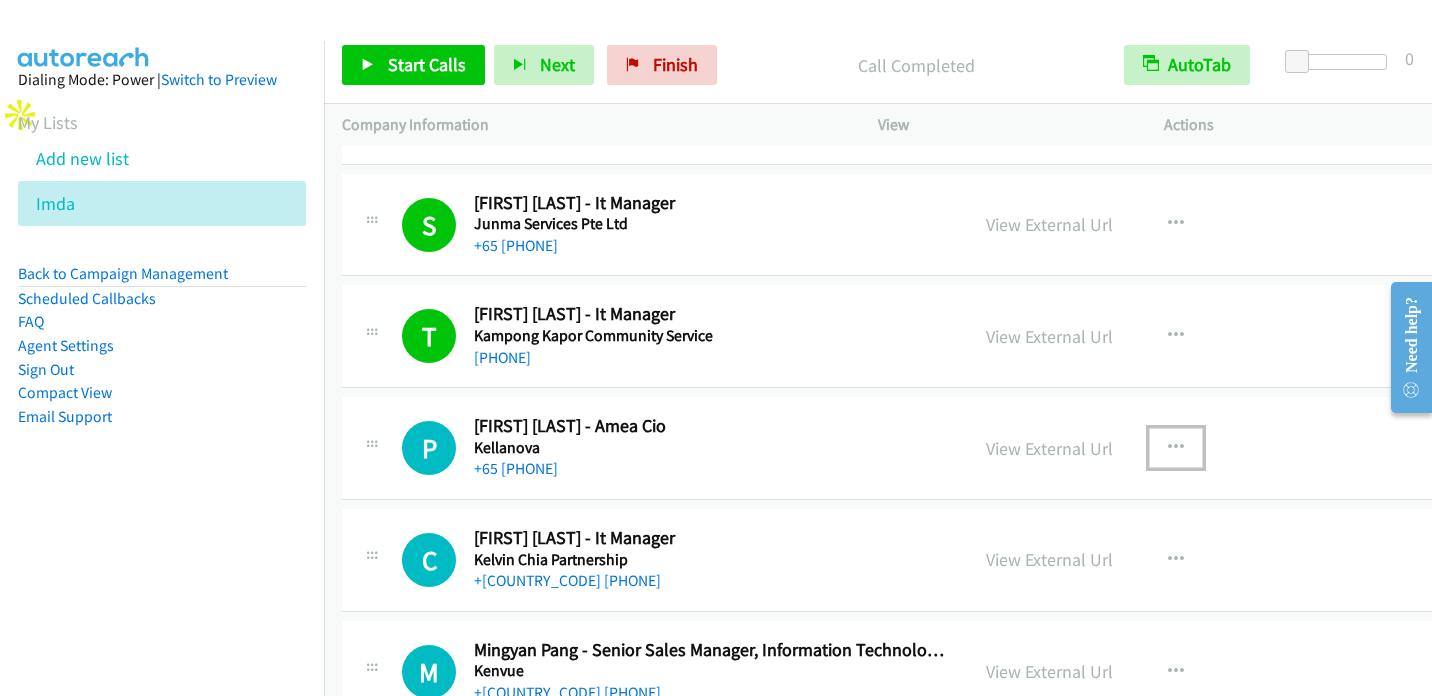 click at bounding box center [1176, 448] 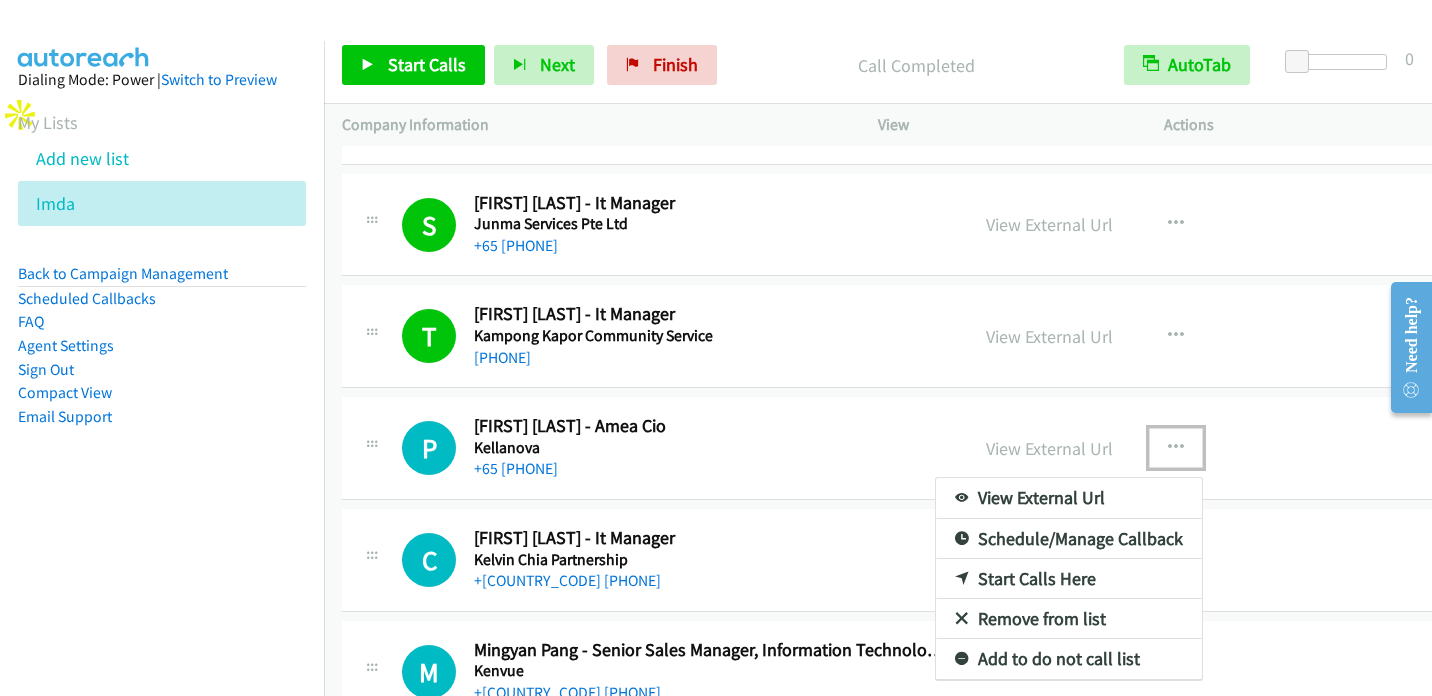 click at bounding box center [962, 580] 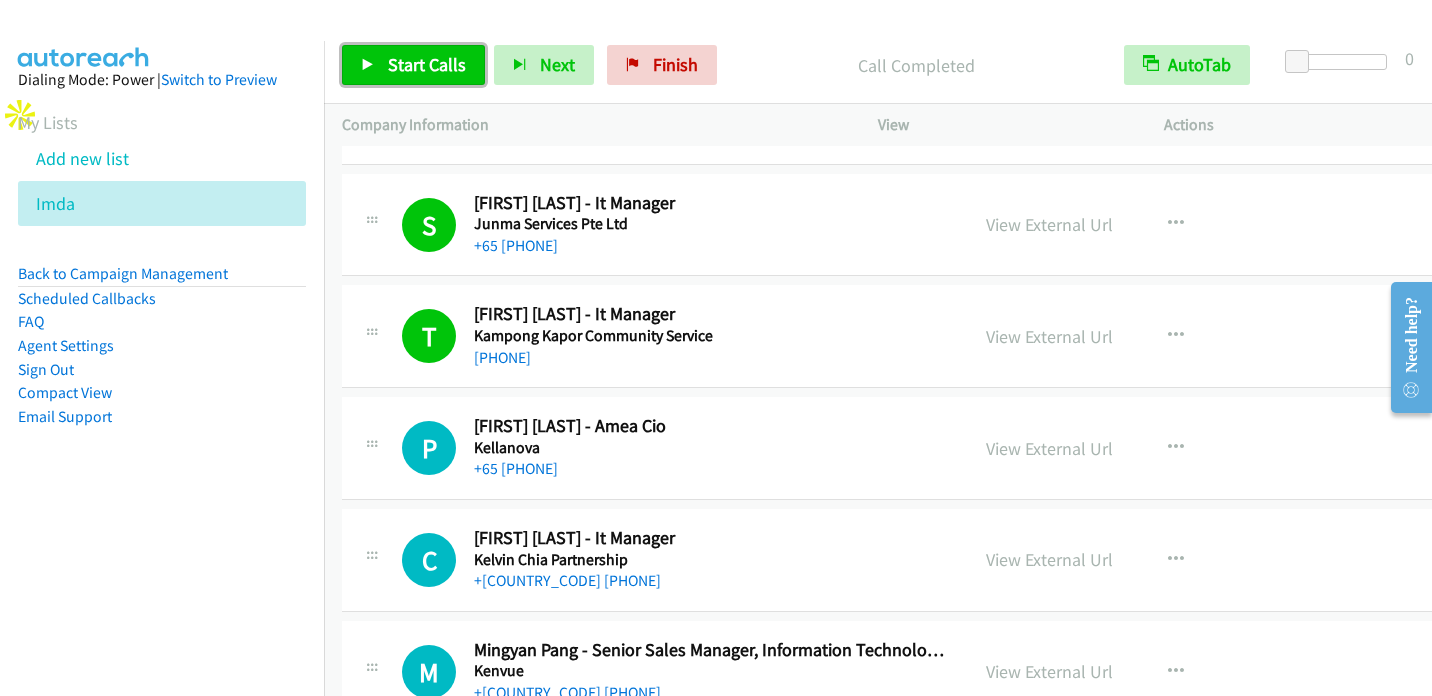 click at bounding box center (368, 66) 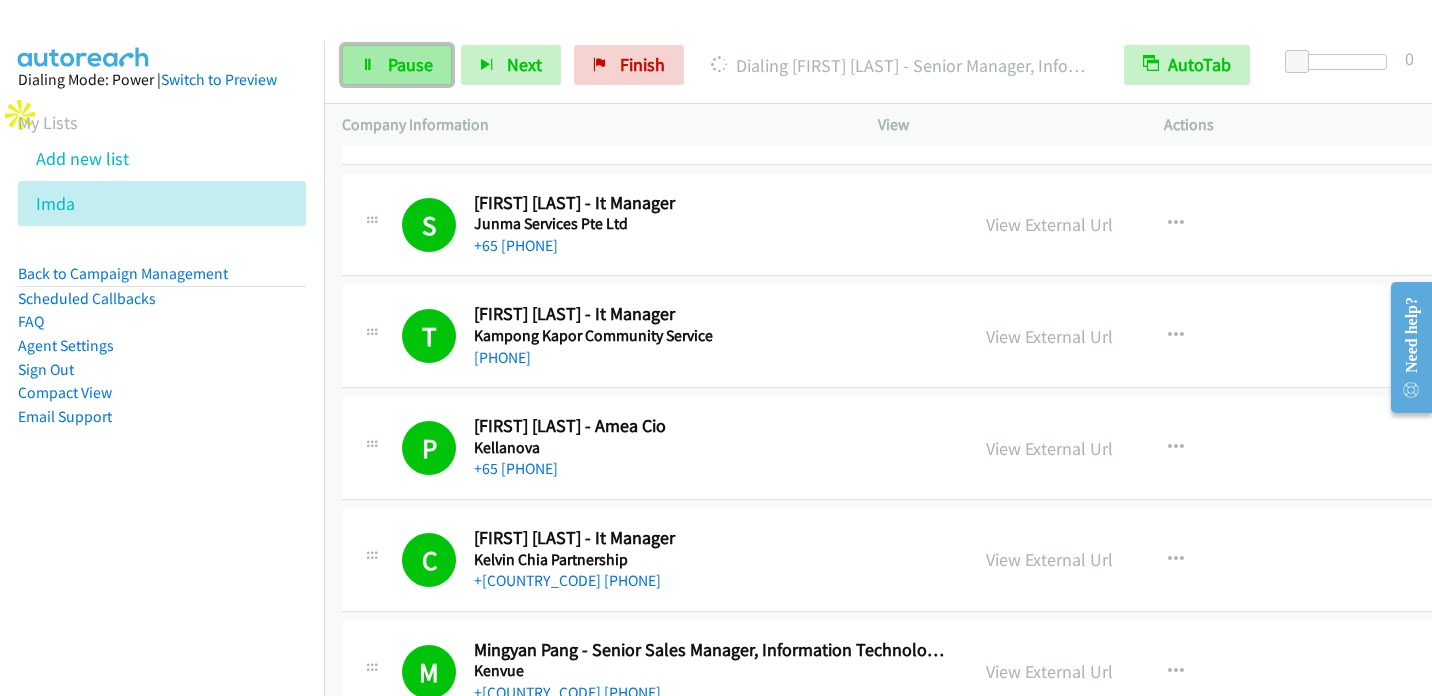 click on "Pause" at bounding box center [410, 64] 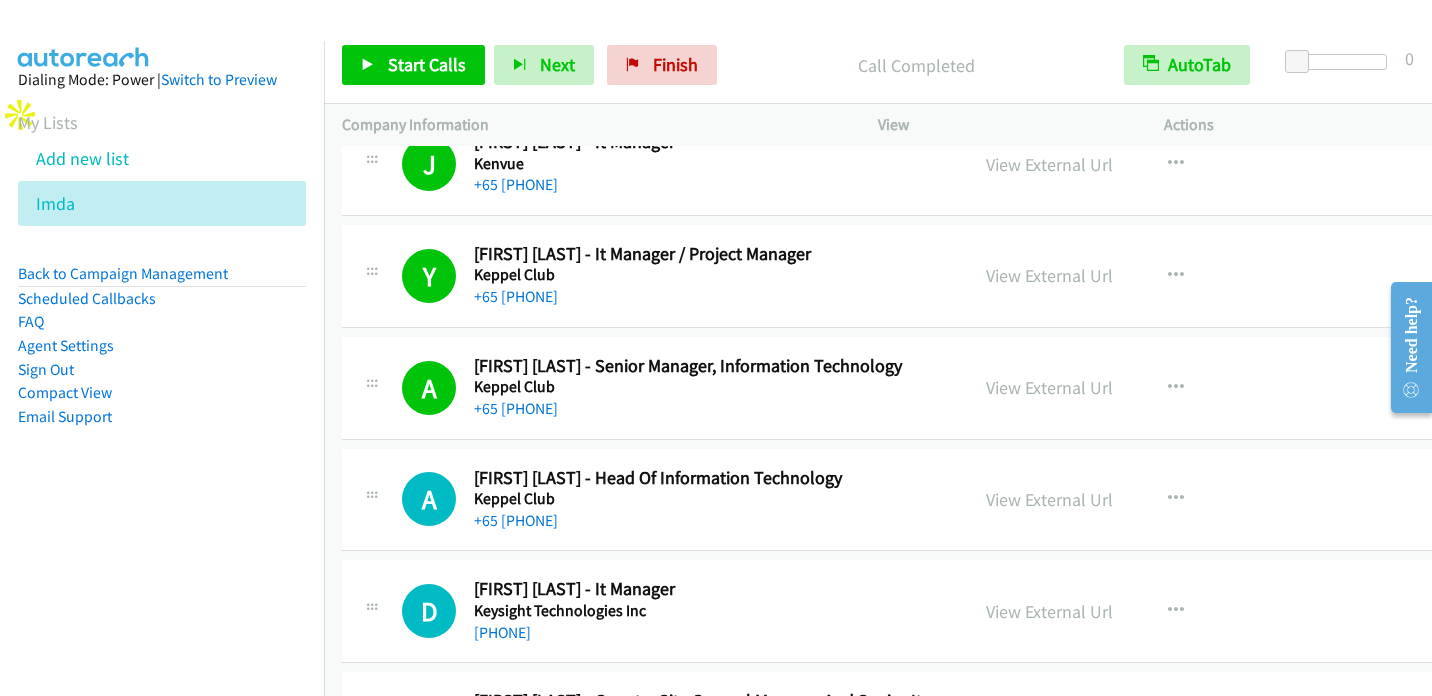 scroll, scrollTop: 1600, scrollLeft: 0, axis: vertical 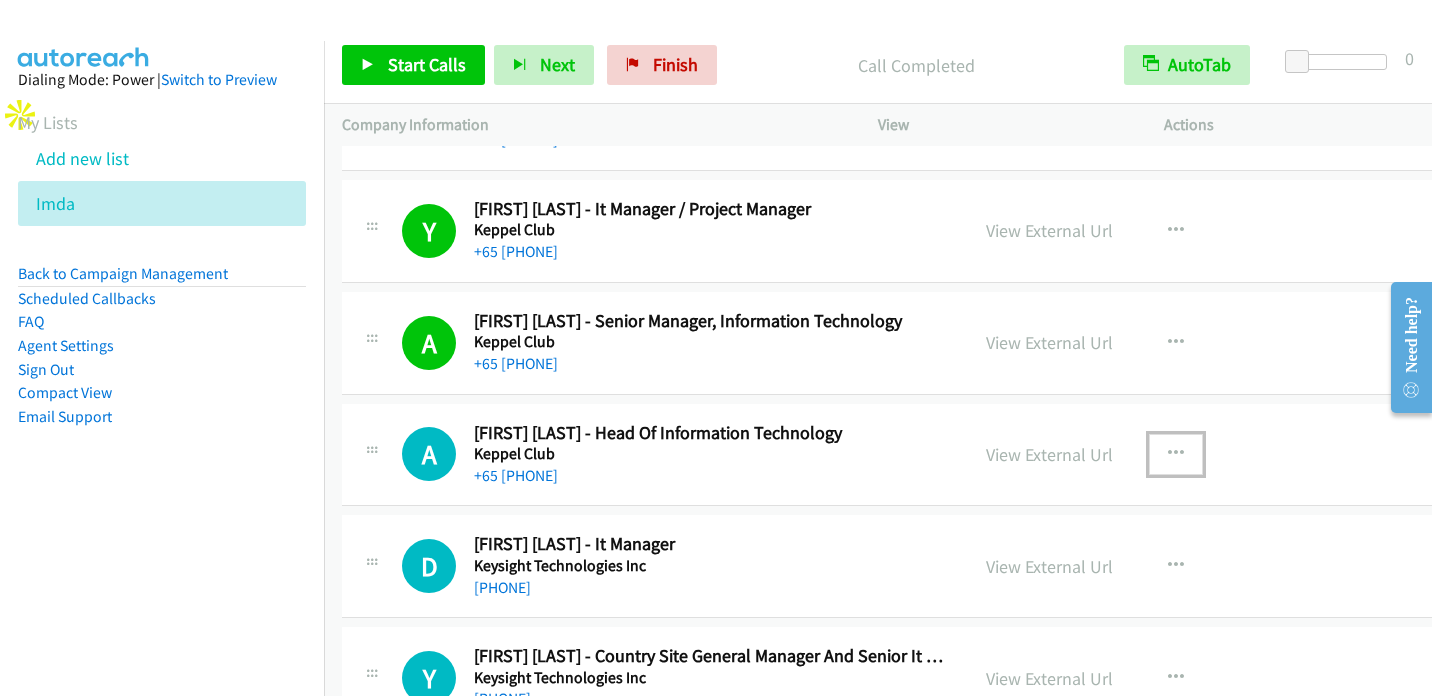 click at bounding box center (1176, 454) 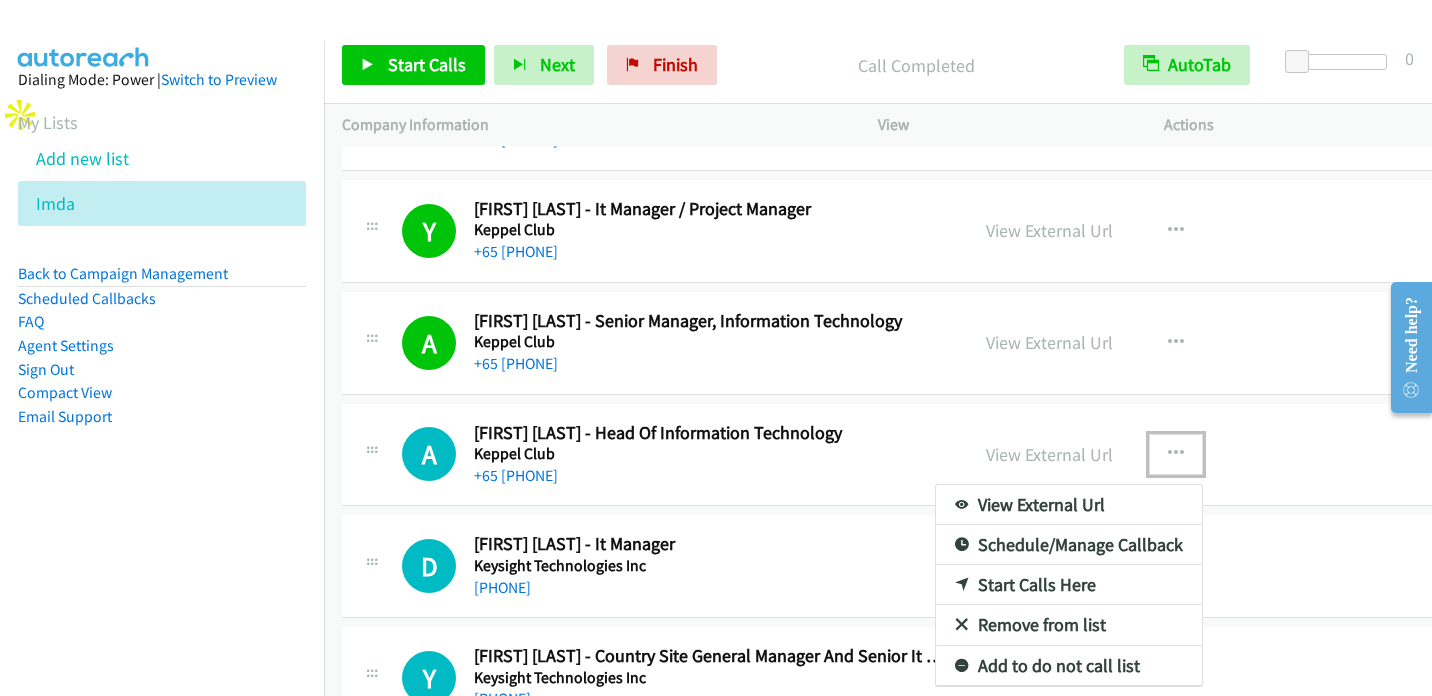 click at bounding box center (962, 586) 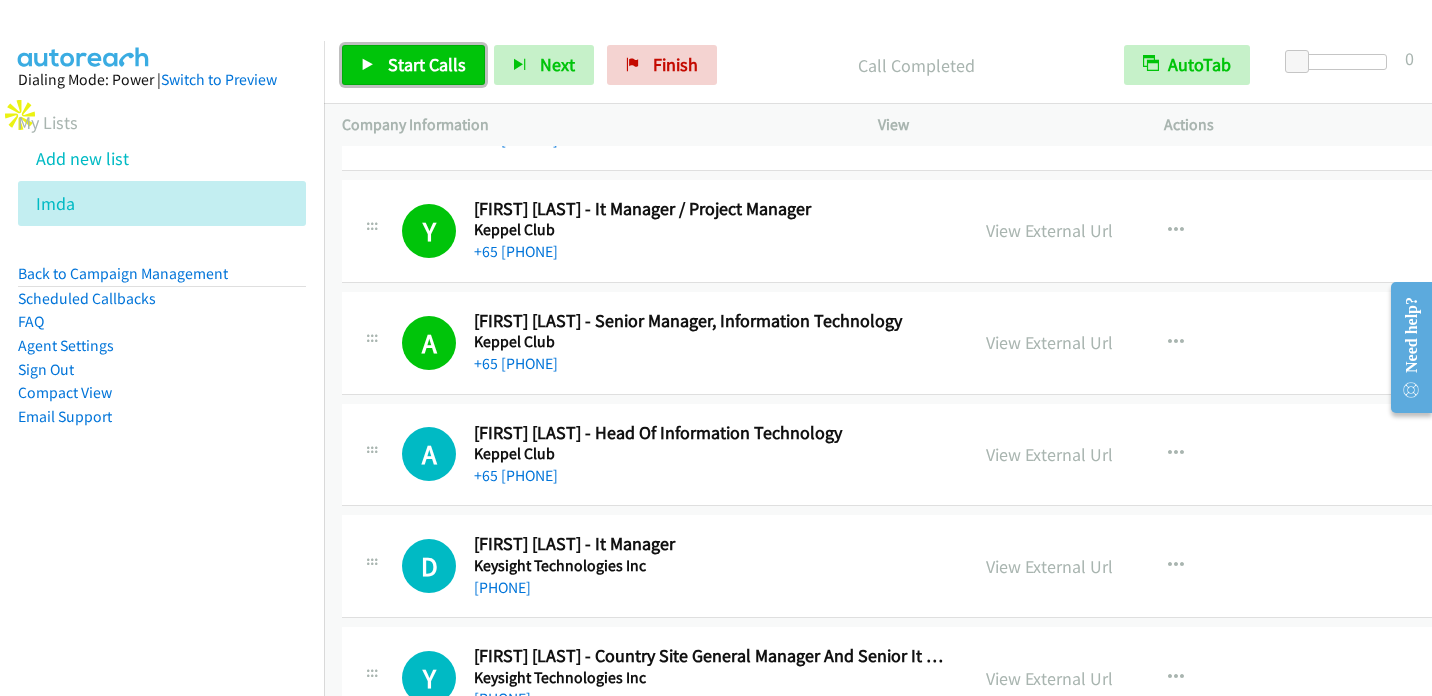 click on "Start Calls" at bounding box center [427, 64] 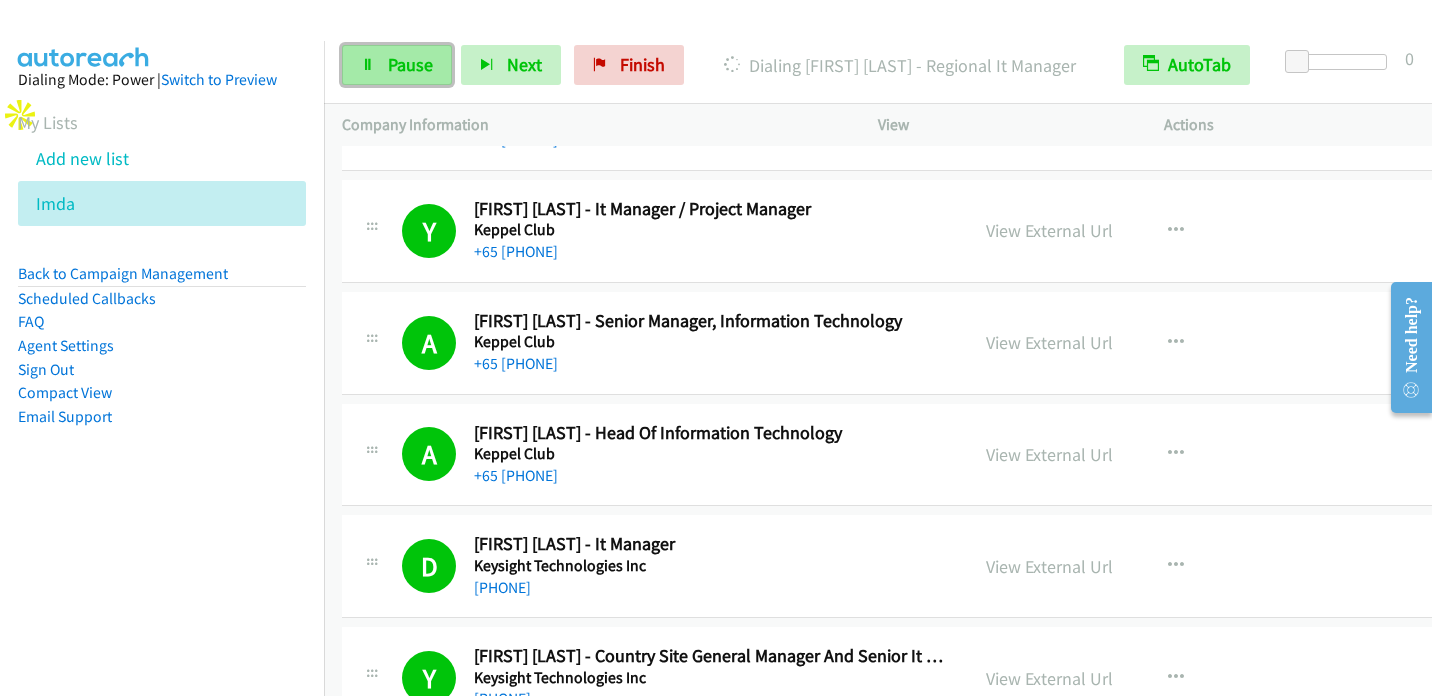 click on "Pause" at bounding box center (410, 64) 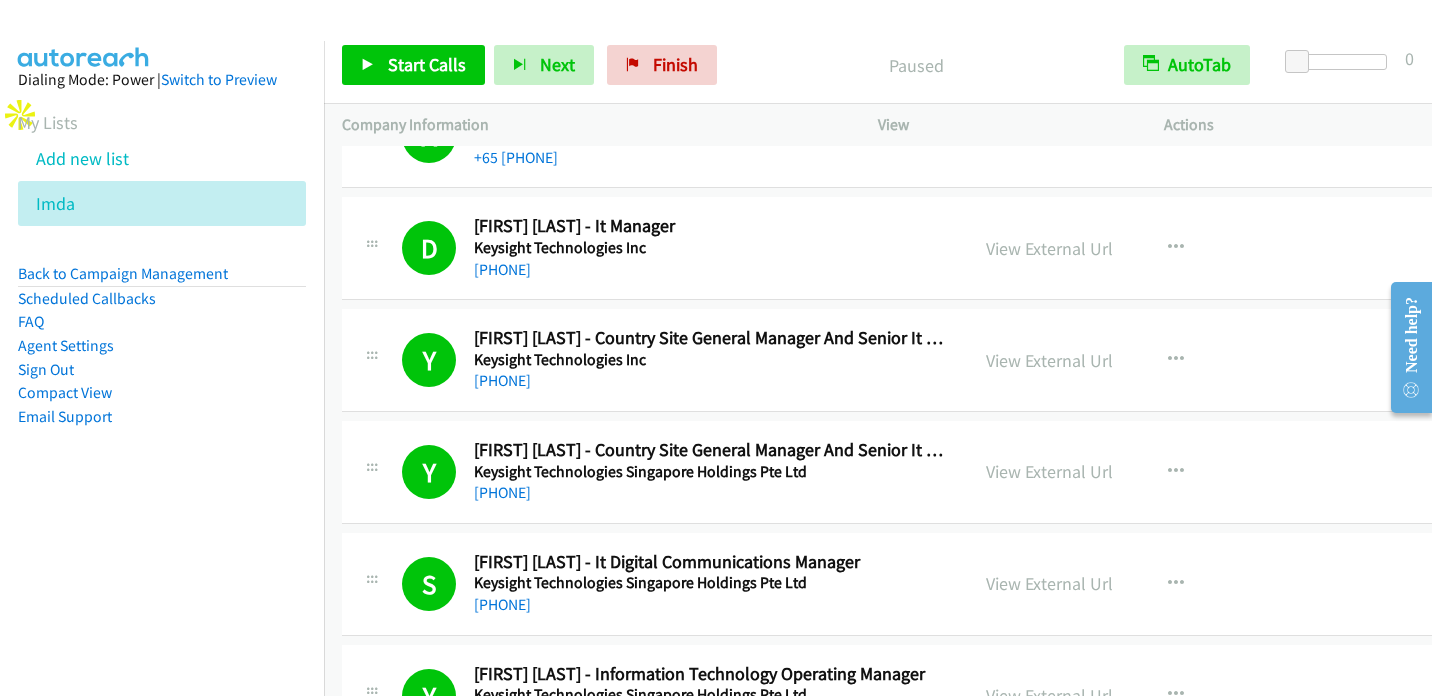 scroll, scrollTop: 1800, scrollLeft: 0, axis: vertical 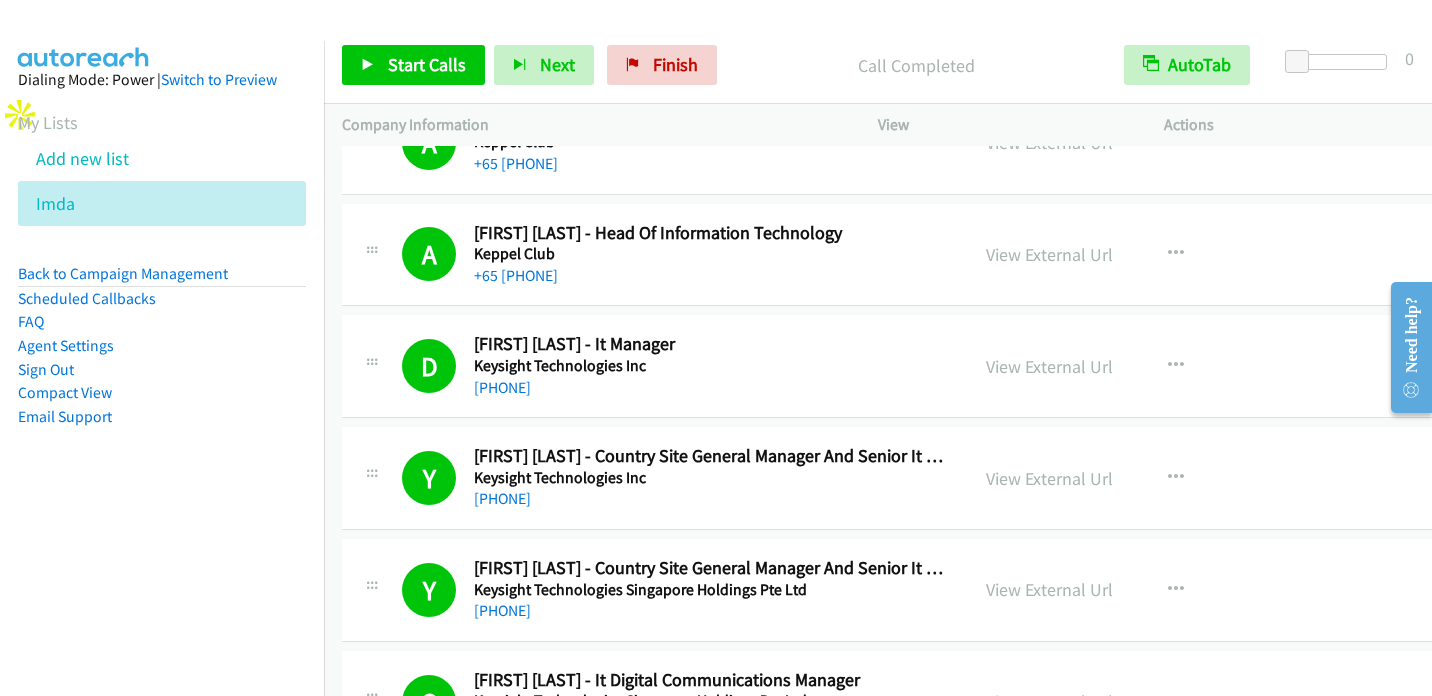 click on "Dialing Mode: Power
|
Switch to Preview
My Lists
Add new list
Imda
Back to Campaign Management
Scheduled Callbacks
FAQ
Agent Settings
Sign Out
Compact View
Email Support" at bounding box center (162, 389) 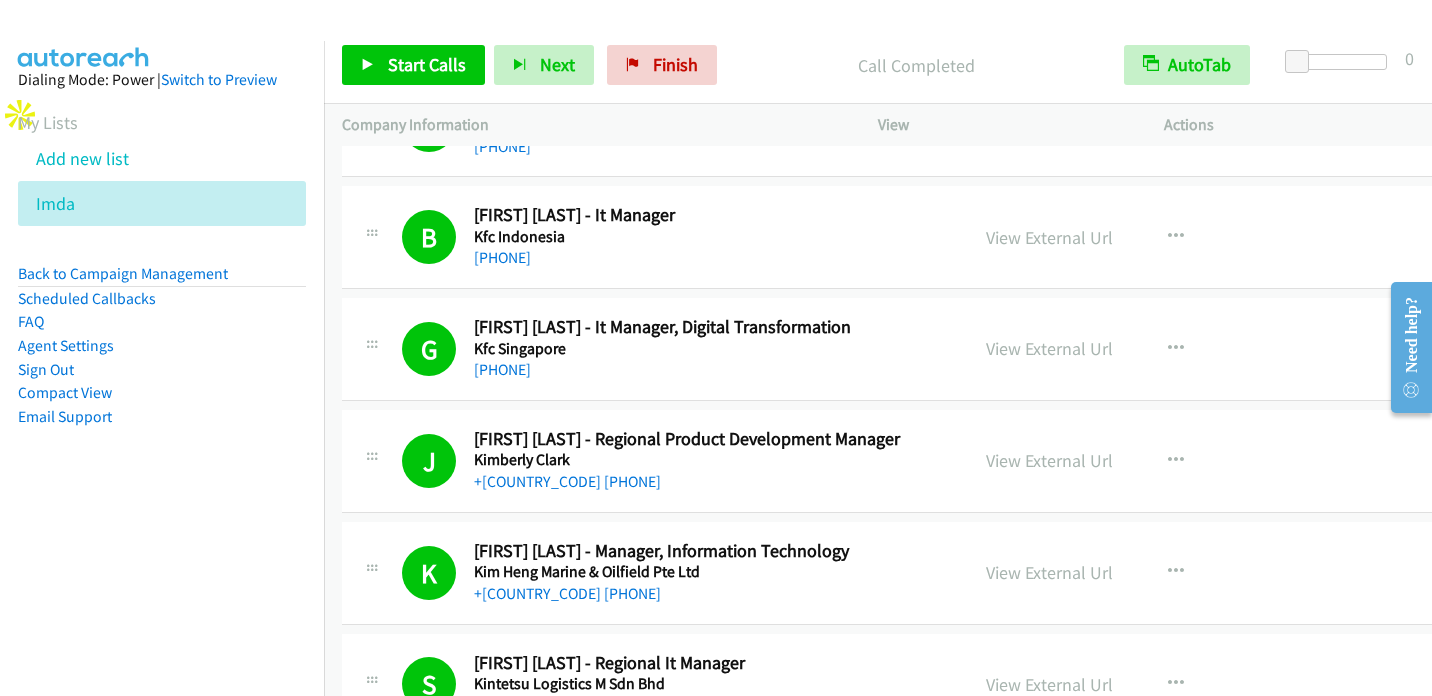 scroll, scrollTop: 2700, scrollLeft: 0, axis: vertical 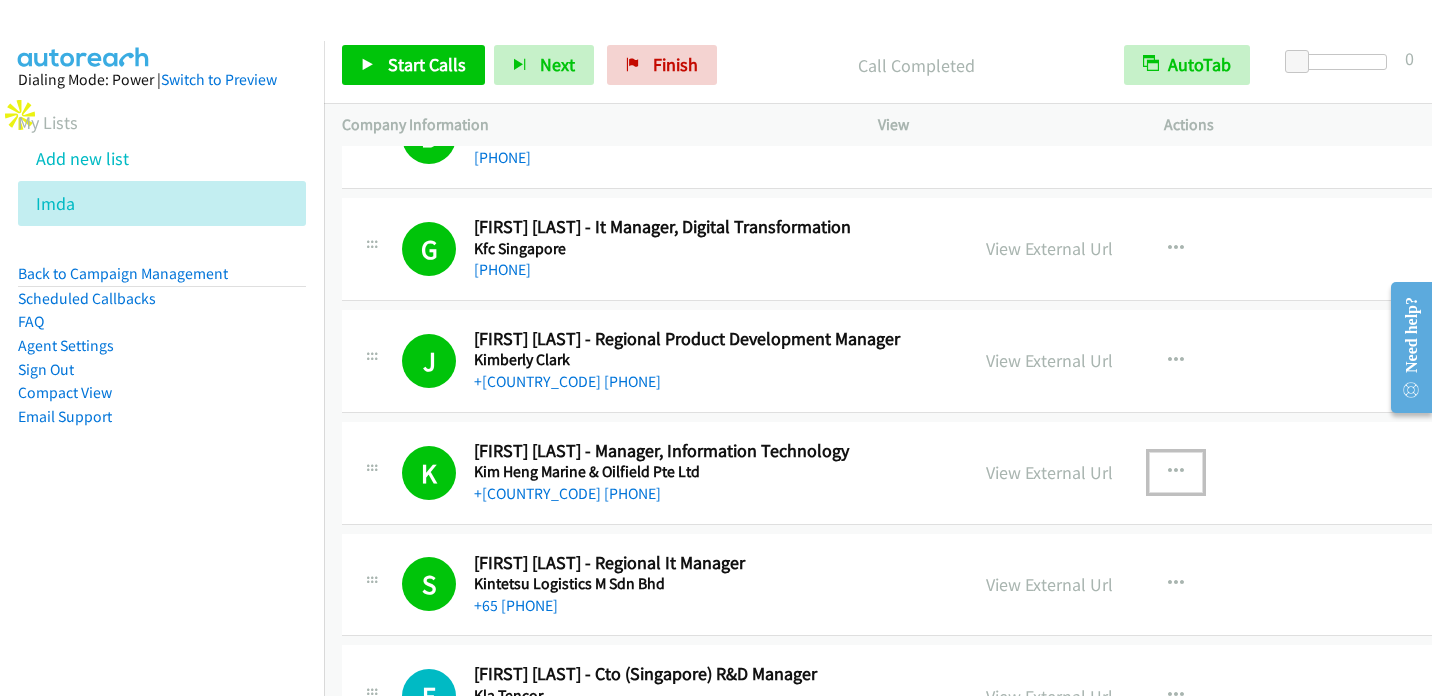 drag, startPoint x: 1227, startPoint y: 463, endPoint x: 1236, endPoint y: 472, distance: 12.727922 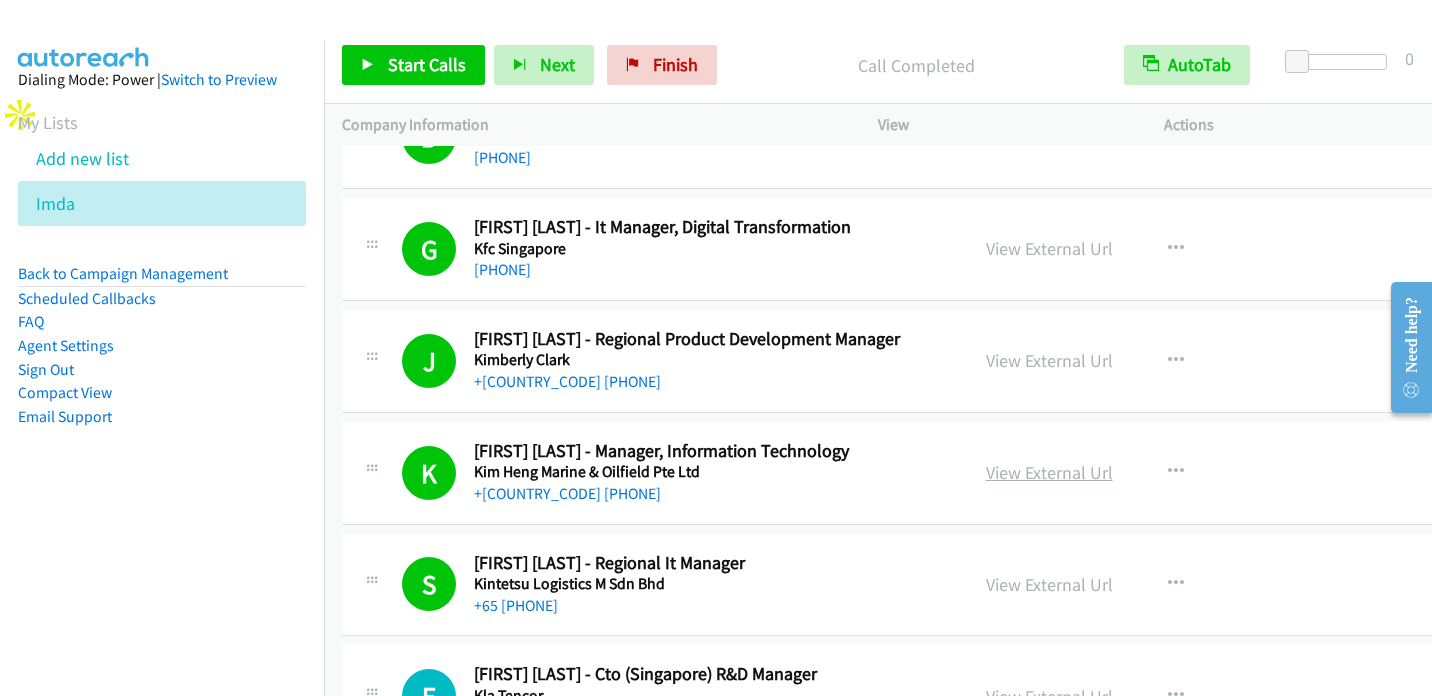 click on "View External Url" at bounding box center [1049, 472] 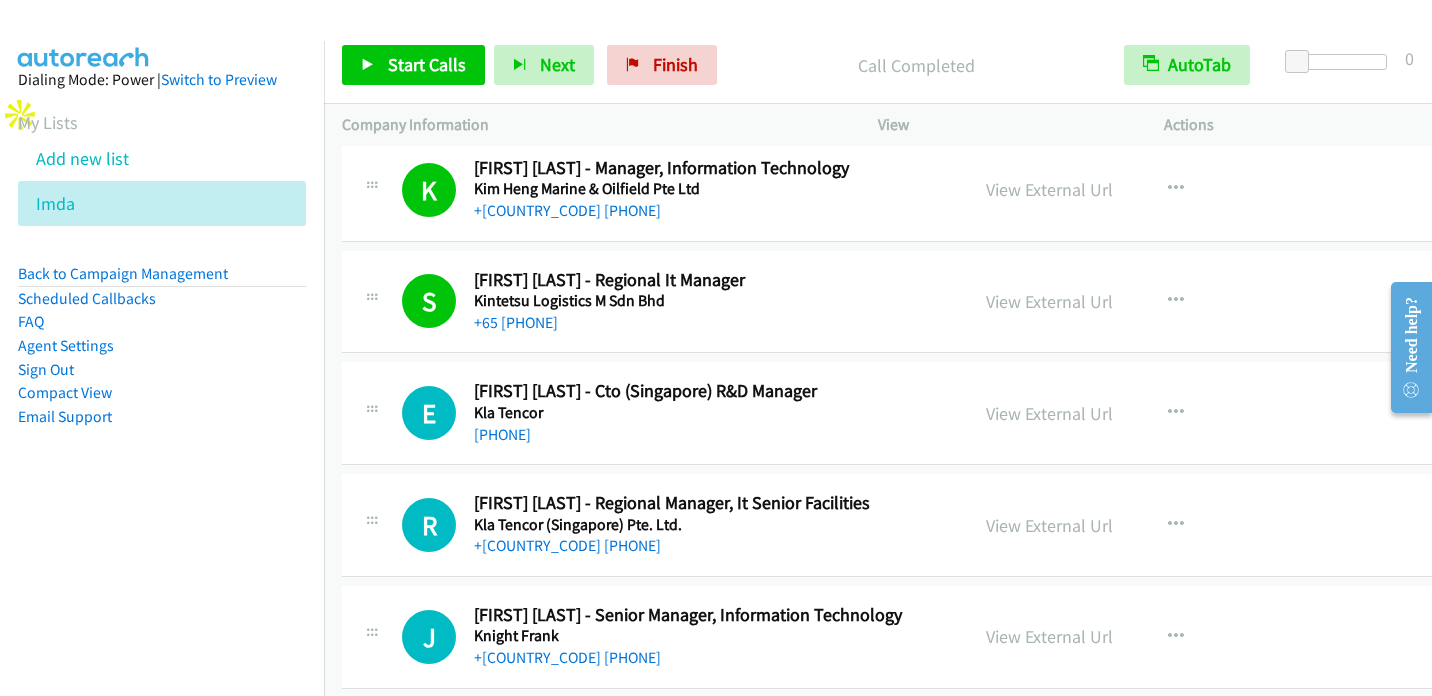 scroll, scrollTop: 3000, scrollLeft: 0, axis: vertical 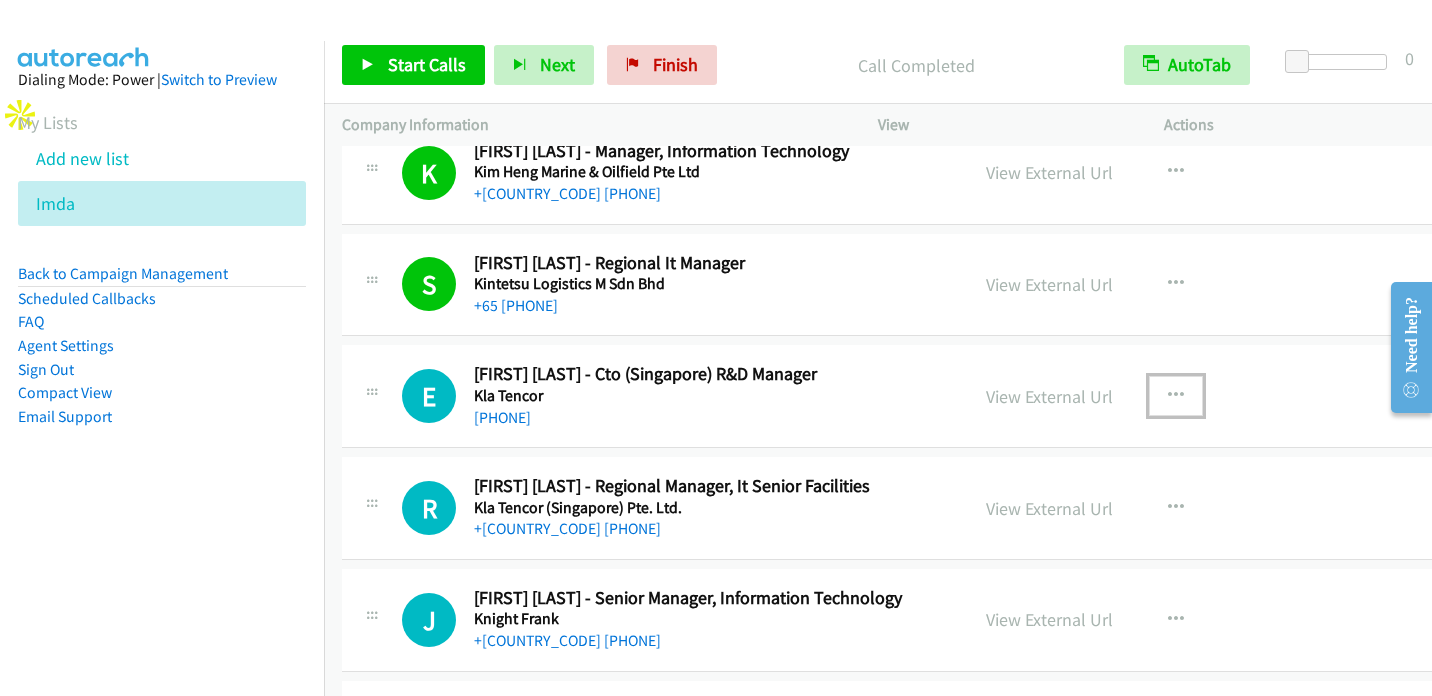 click at bounding box center (1176, 396) 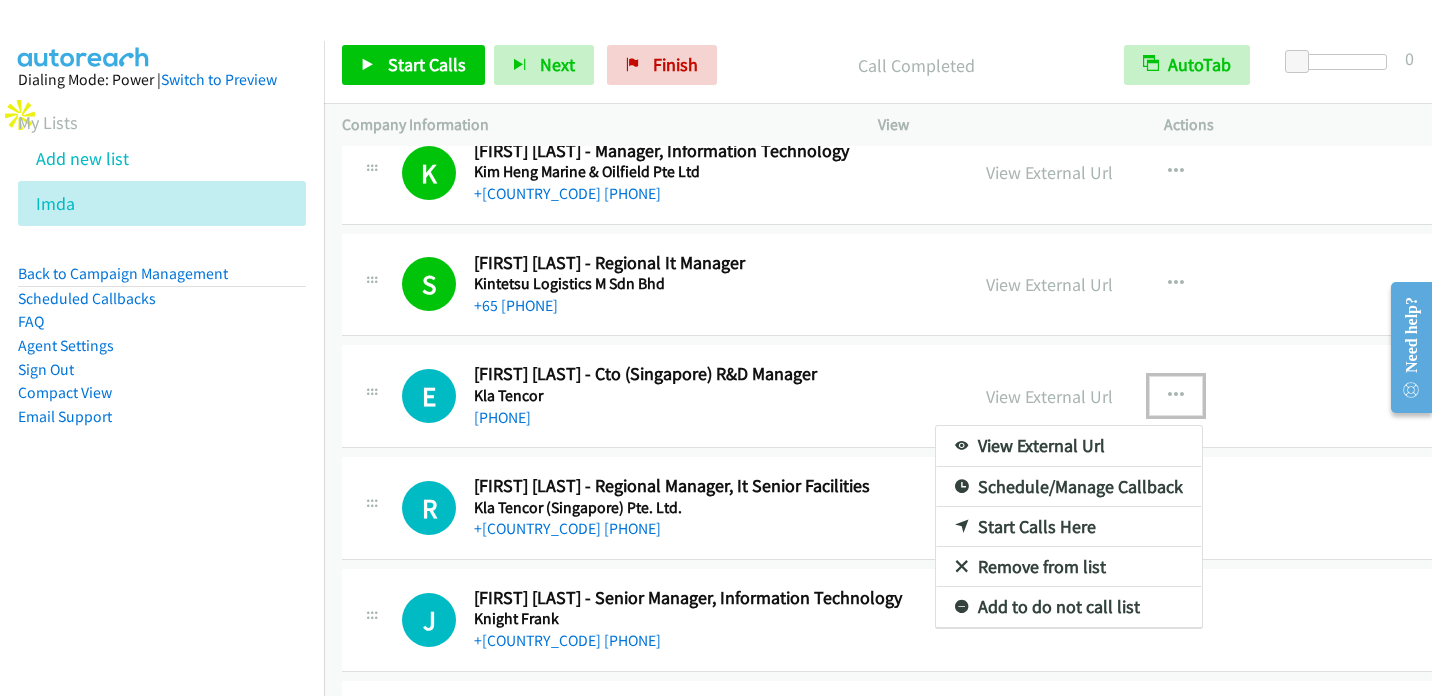 click at bounding box center (962, 528) 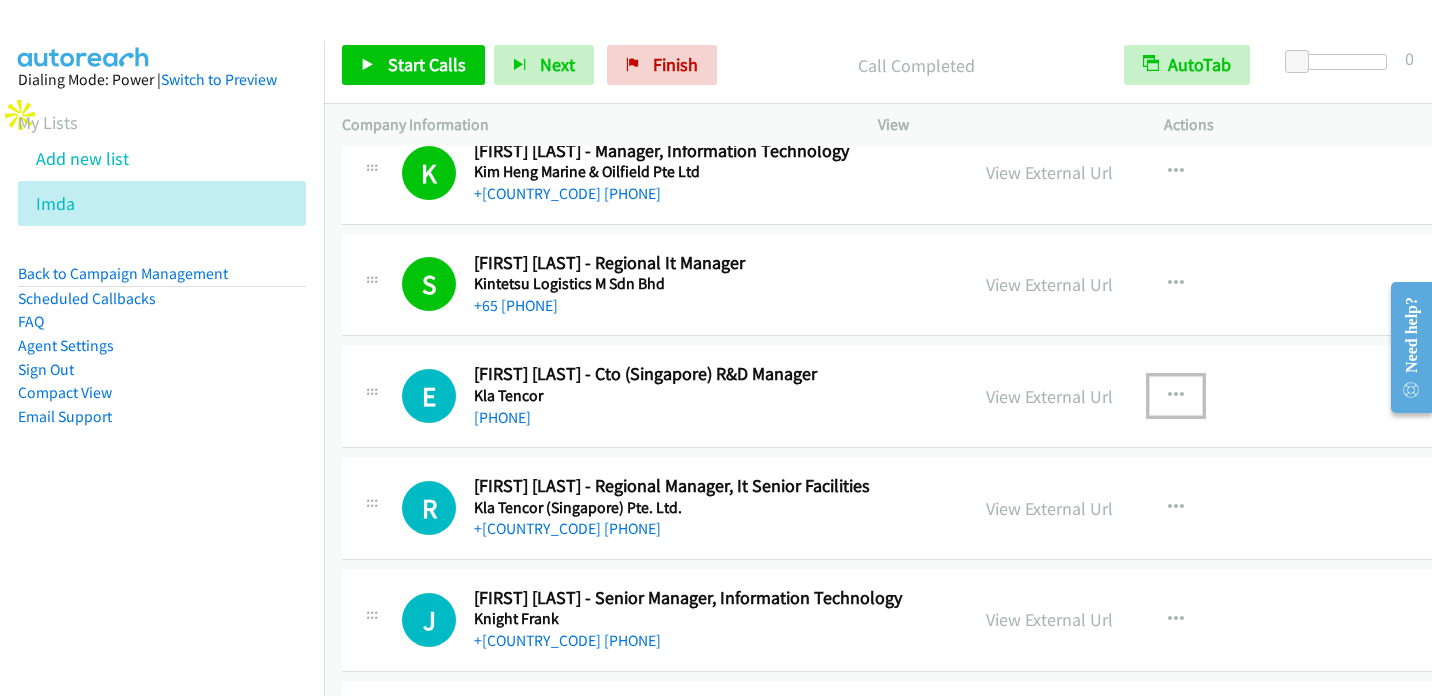 click at bounding box center [1176, 396] 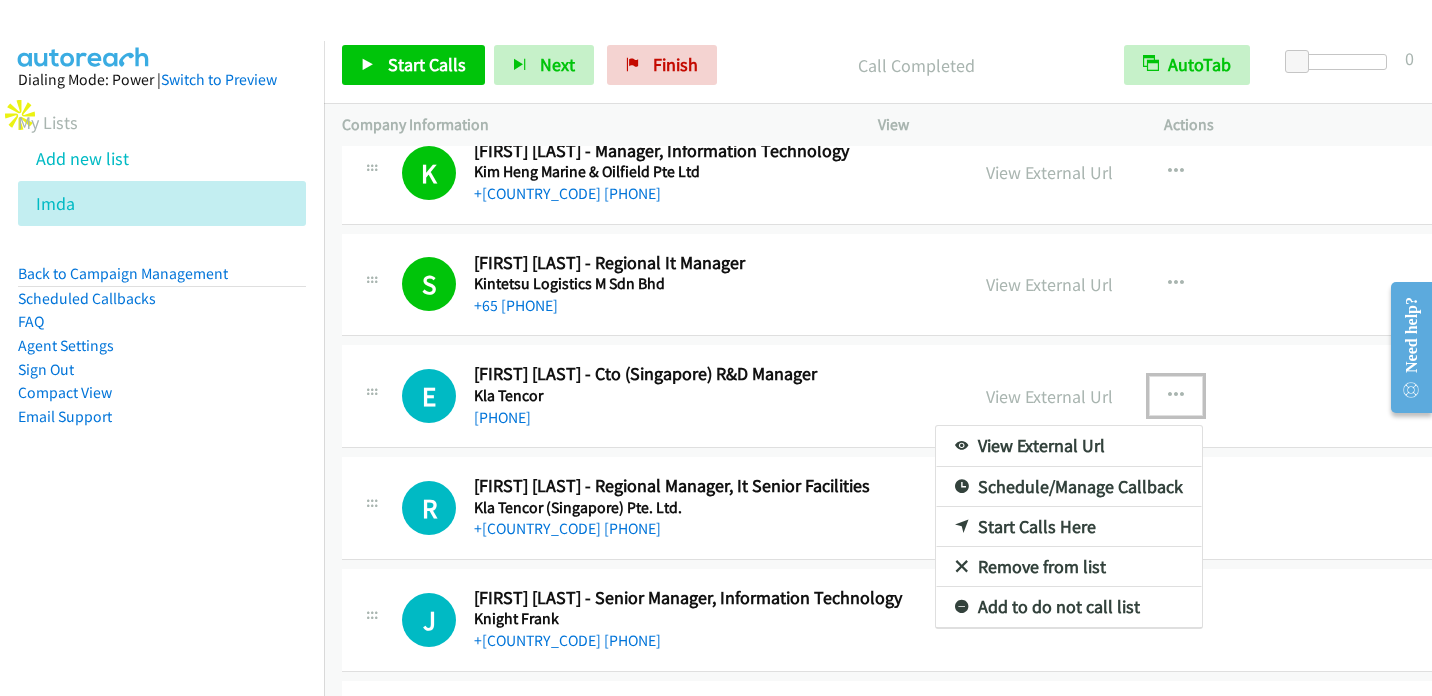 click on "Start Calls Here" at bounding box center [1069, 527] 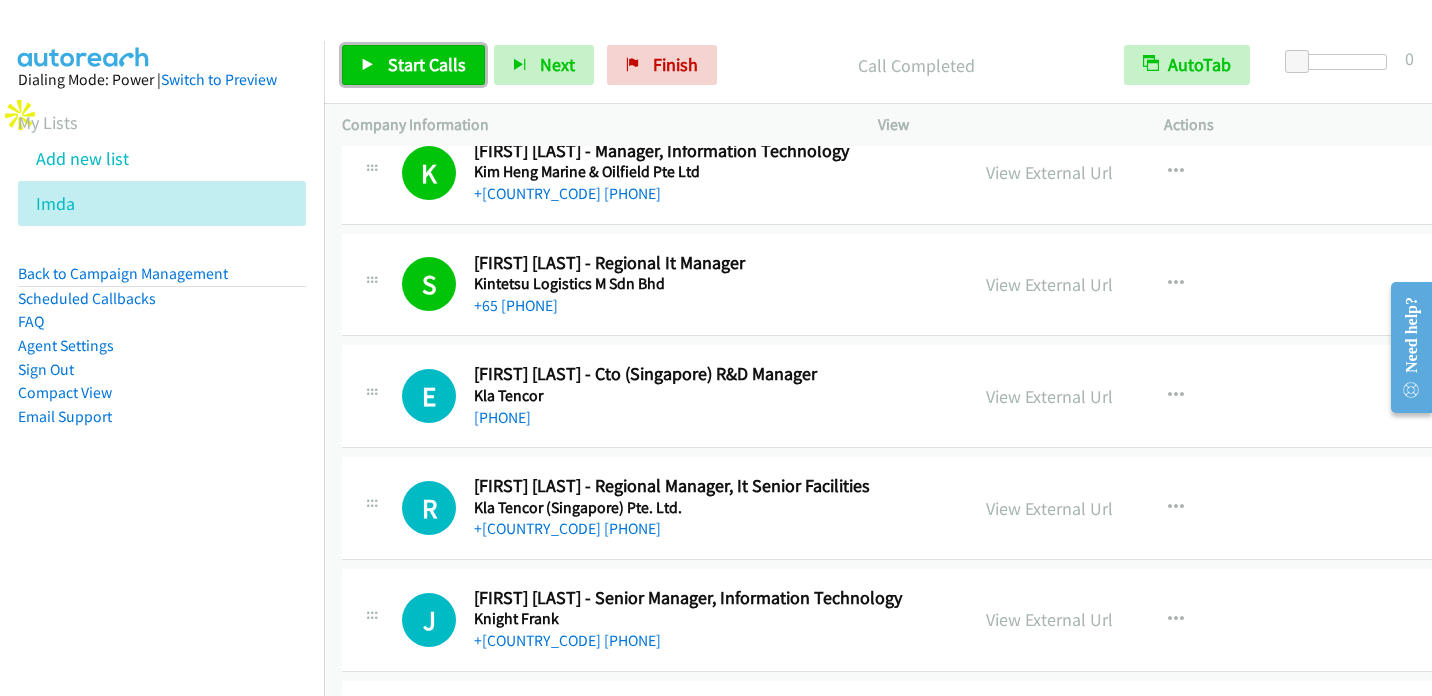 drag, startPoint x: 423, startPoint y: 55, endPoint x: 437, endPoint y: 55, distance: 14 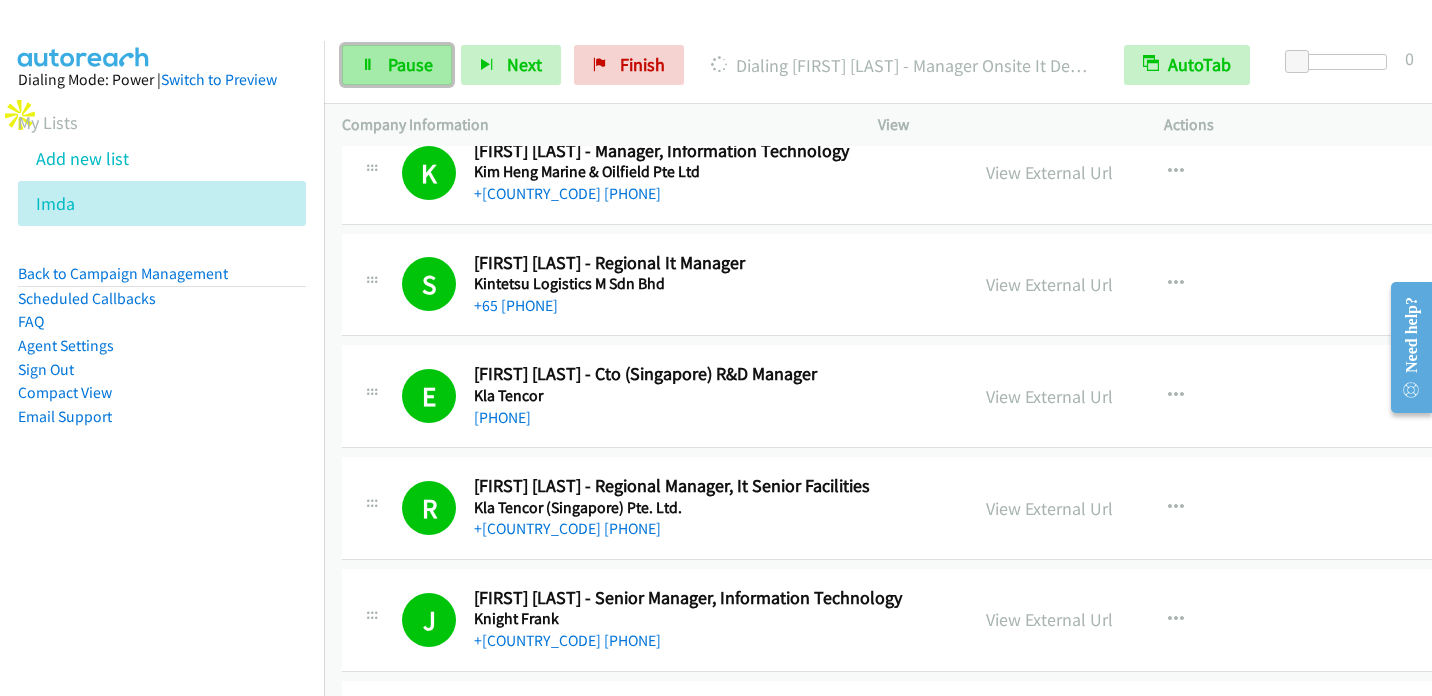 click on "Pause" at bounding box center [397, 65] 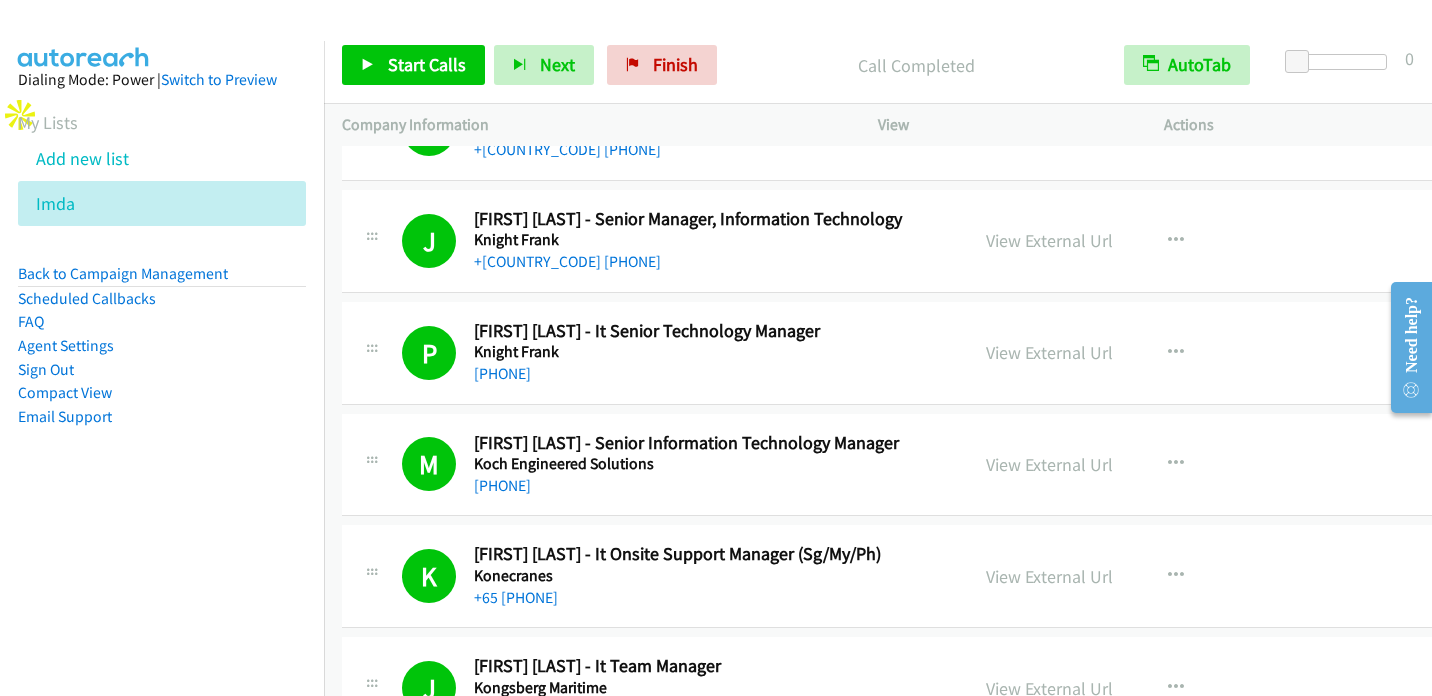 scroll, scrollTop: 3600, scrollLeft: 0, axis: vertical 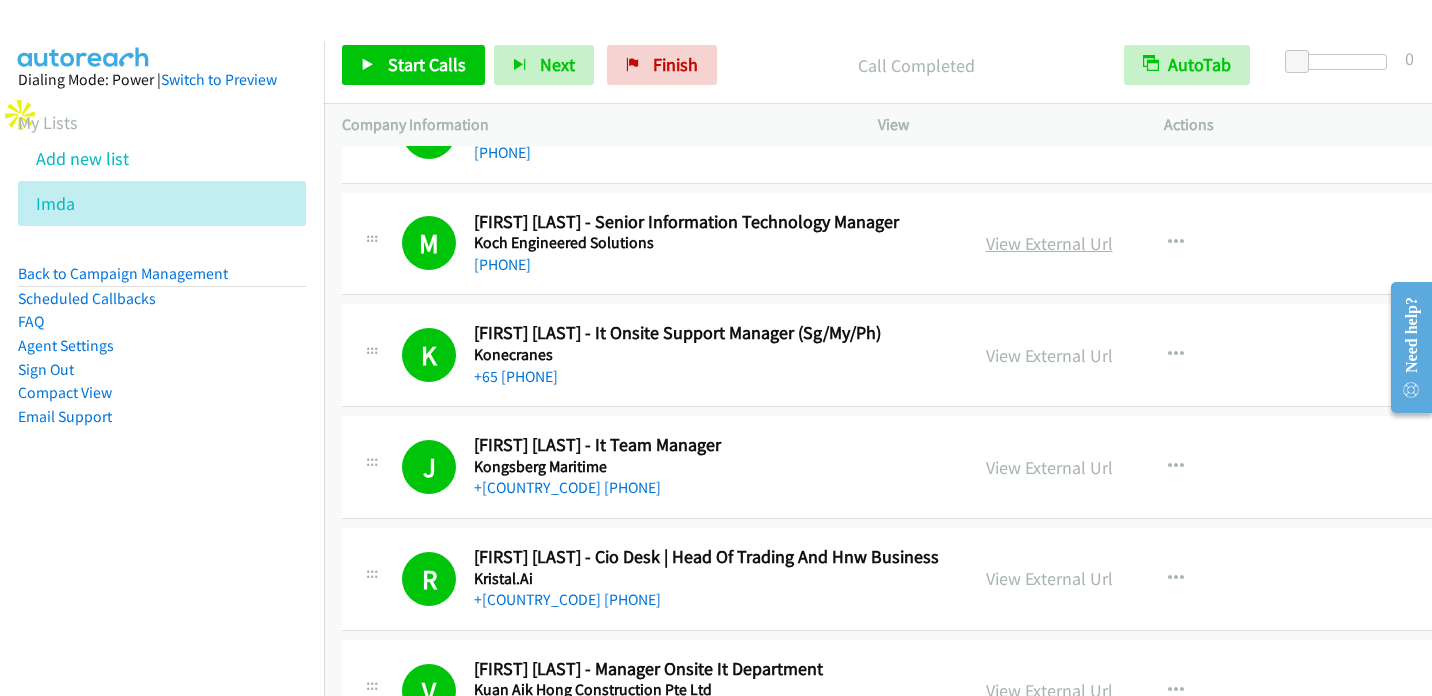 click on "View External Url" at bounding box center (1049, 243) 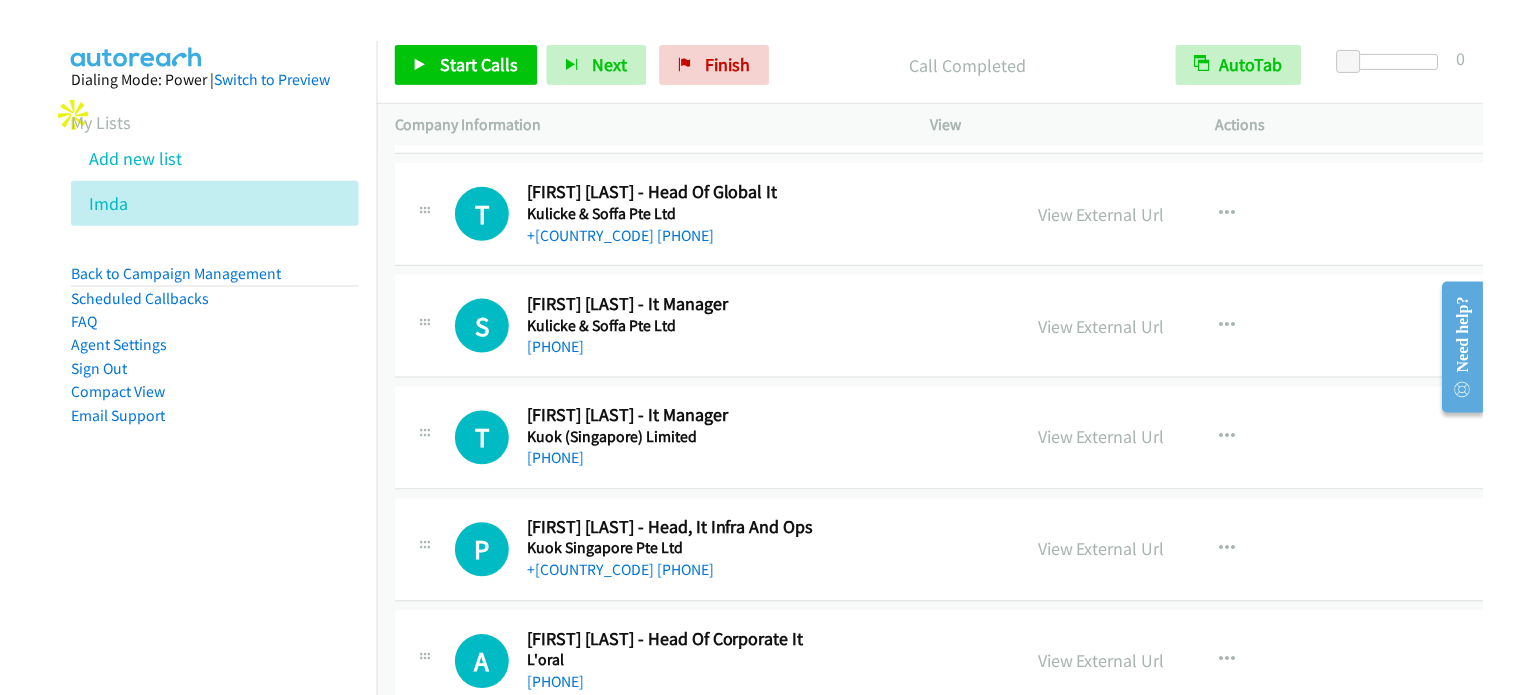 scroll, scrollTop: 4000, scrollLeft: 0, axis: vertical 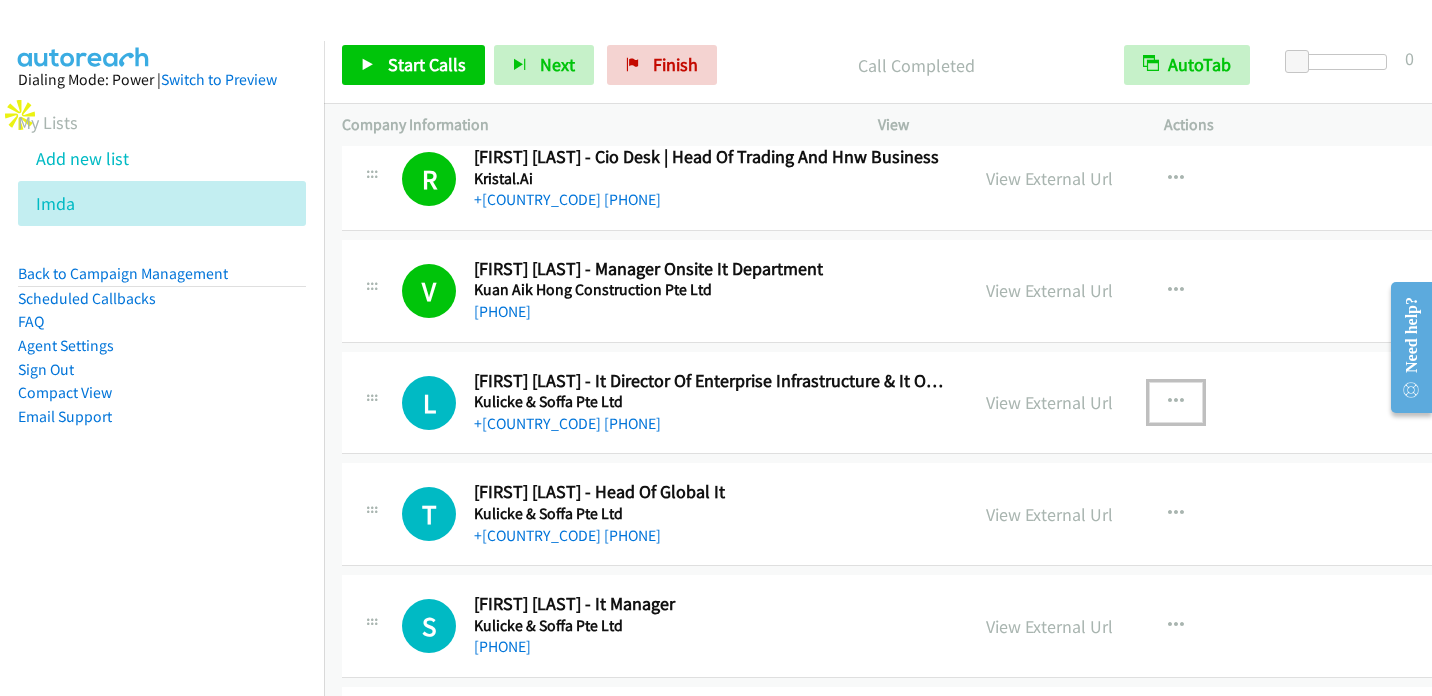 click at bounding box center [1176, 402] 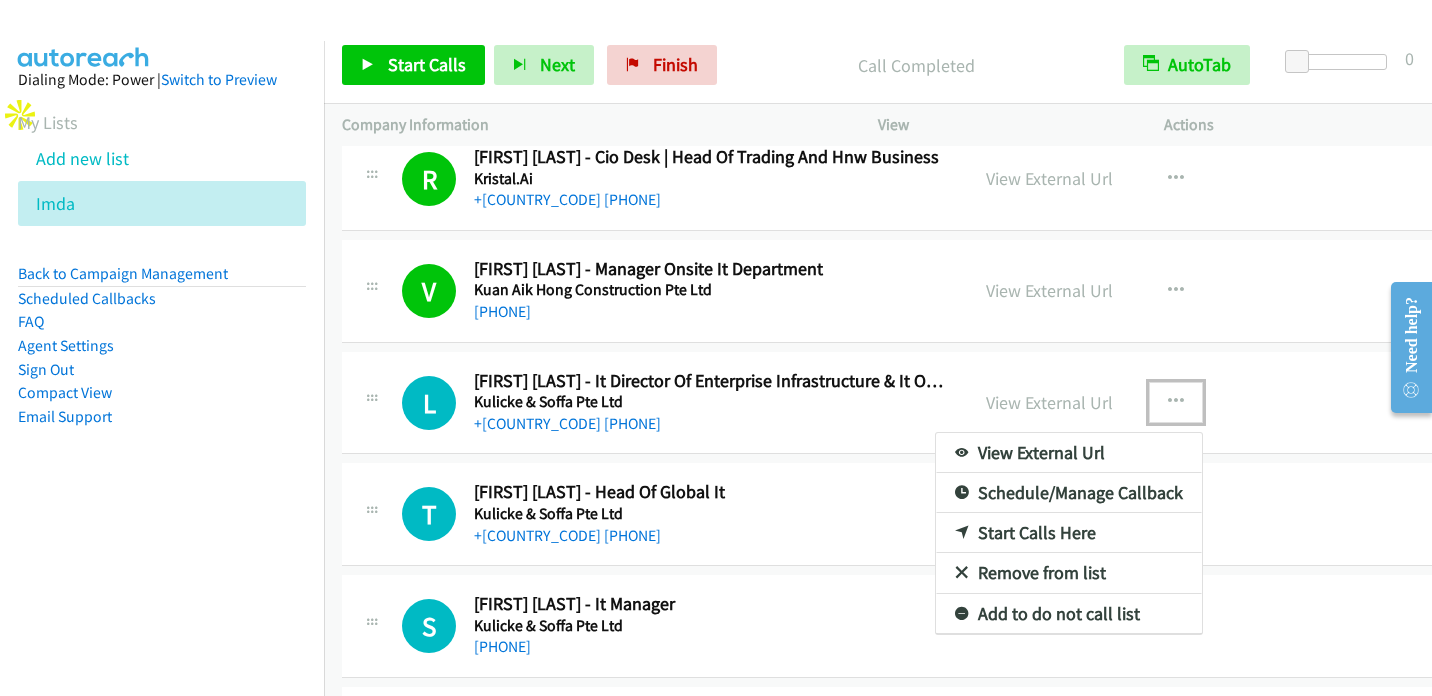 click on "Start Calls Here" at bounding box center [1069, 533] 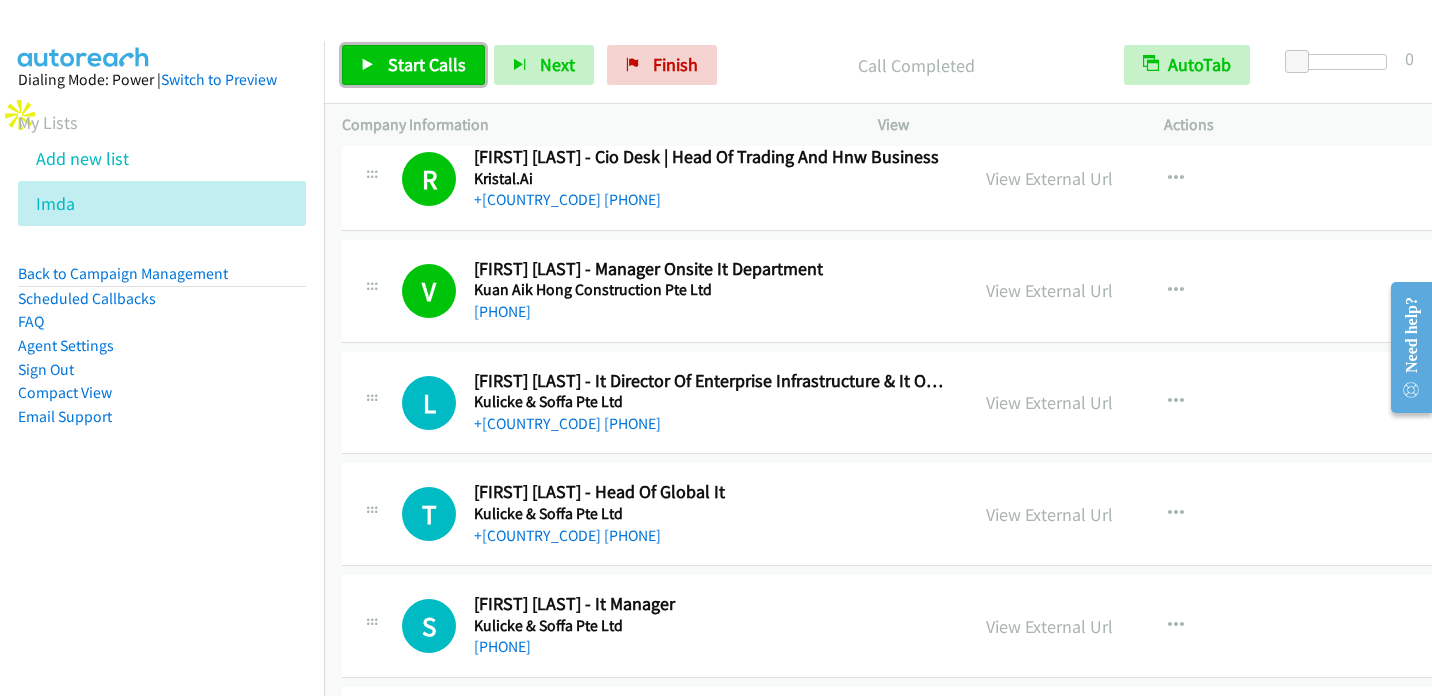 click on "Start Calls" at bounding box center (427, 64) 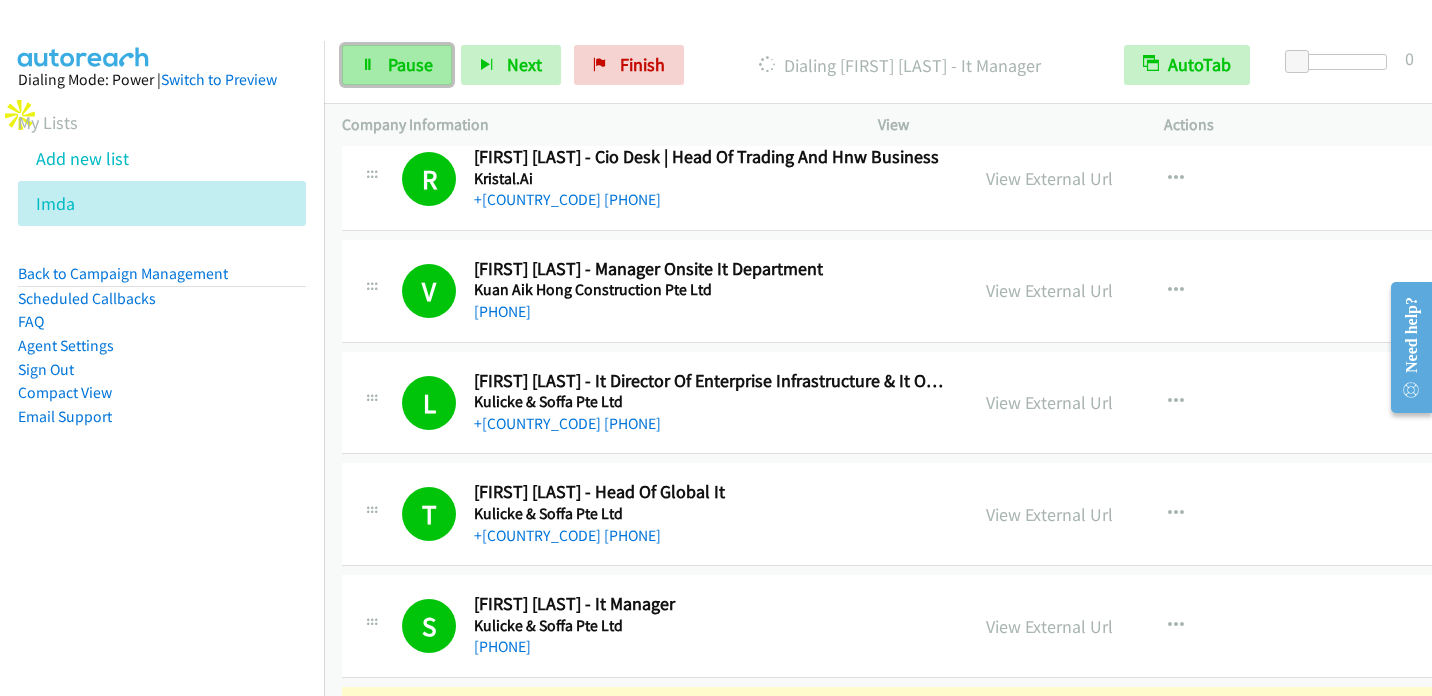click at bounding box center [368, 66] 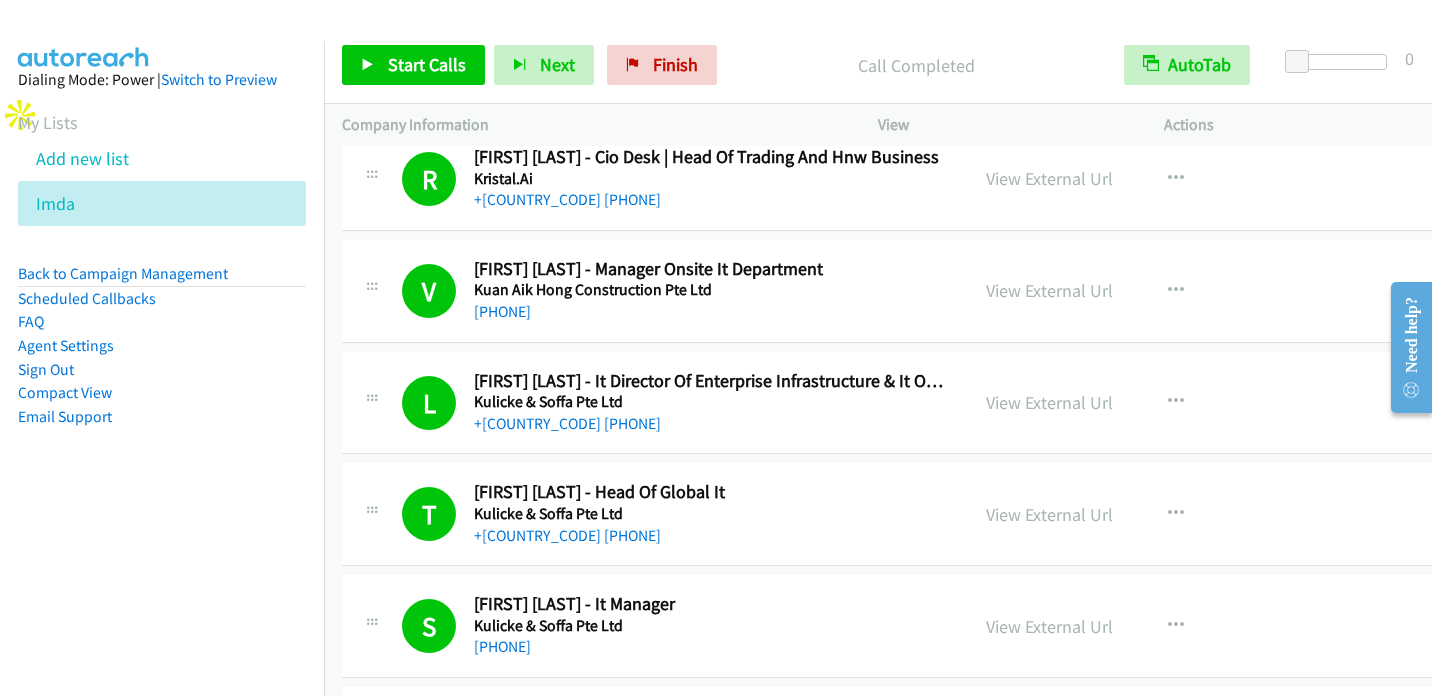 drag, startPoint x: 79, startPoint y: 533, endPoint x: 112, endPoint y: 515, distance: 37.589893 